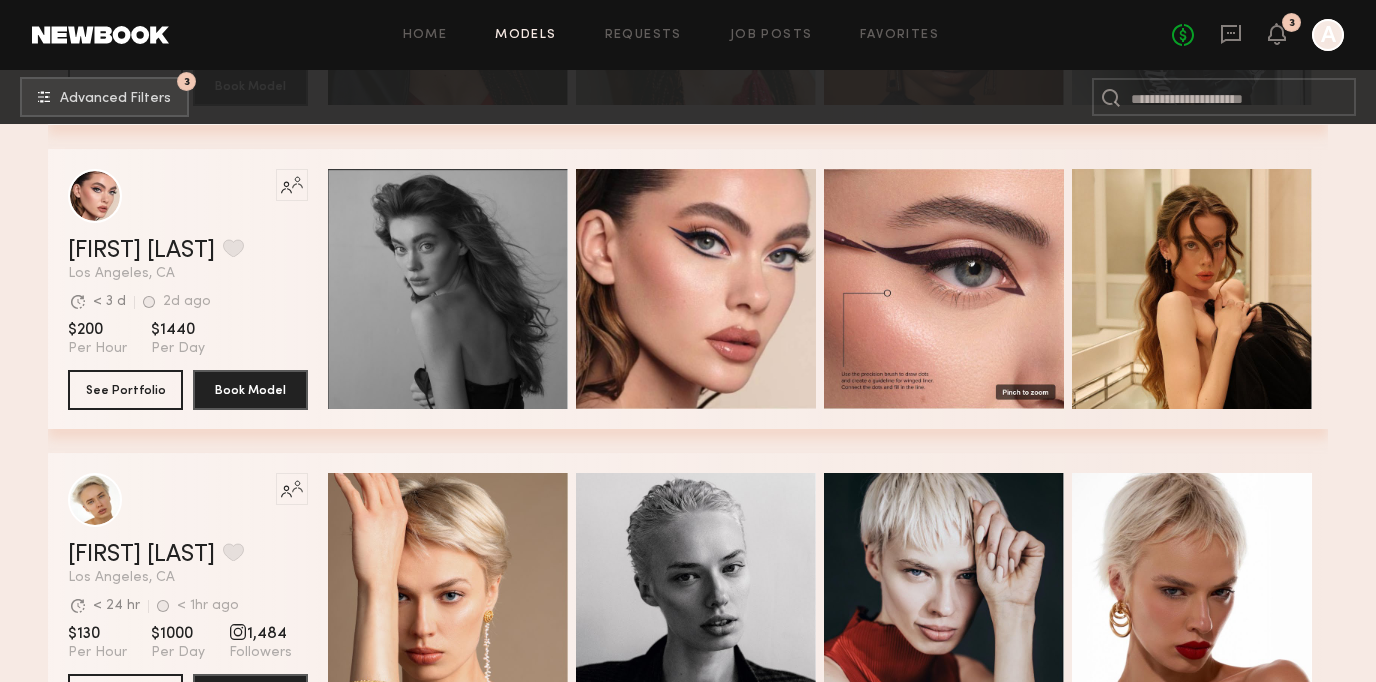 scroll, scrollTop: 5858, scrollLeft: 0, axis: vertical 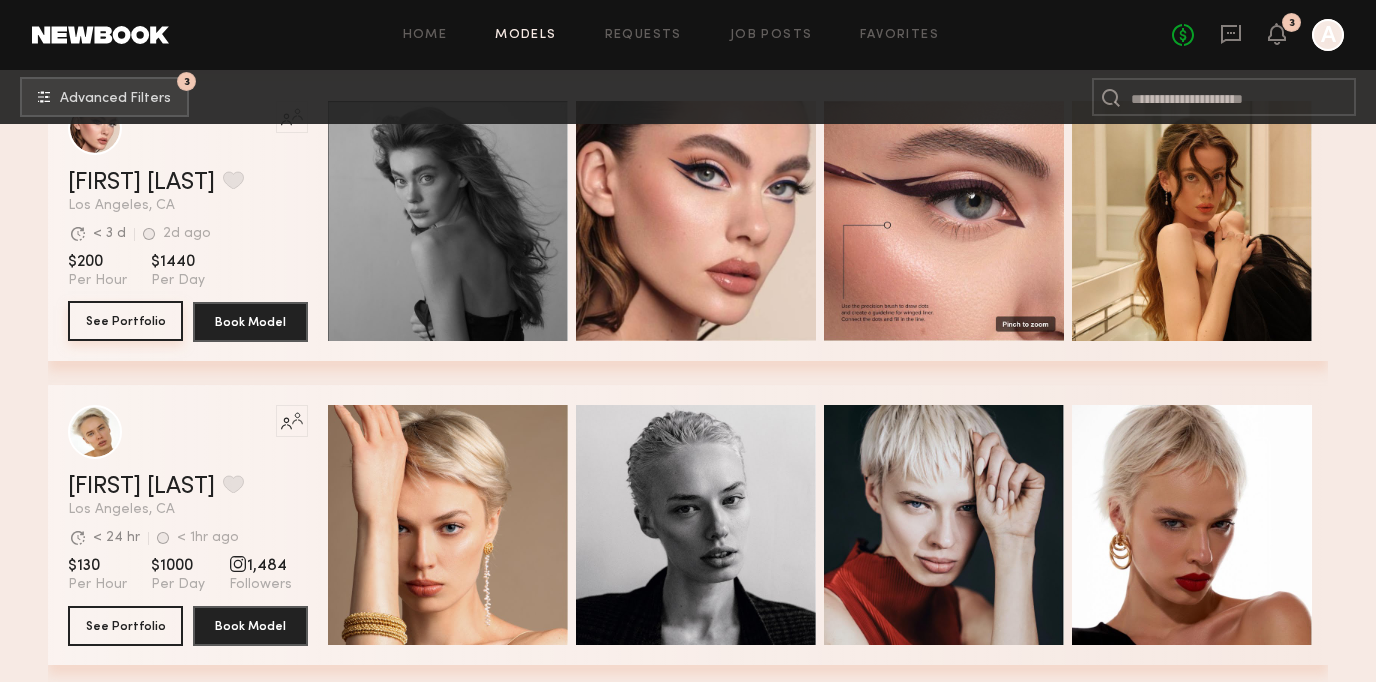 click on "See Portfolio" 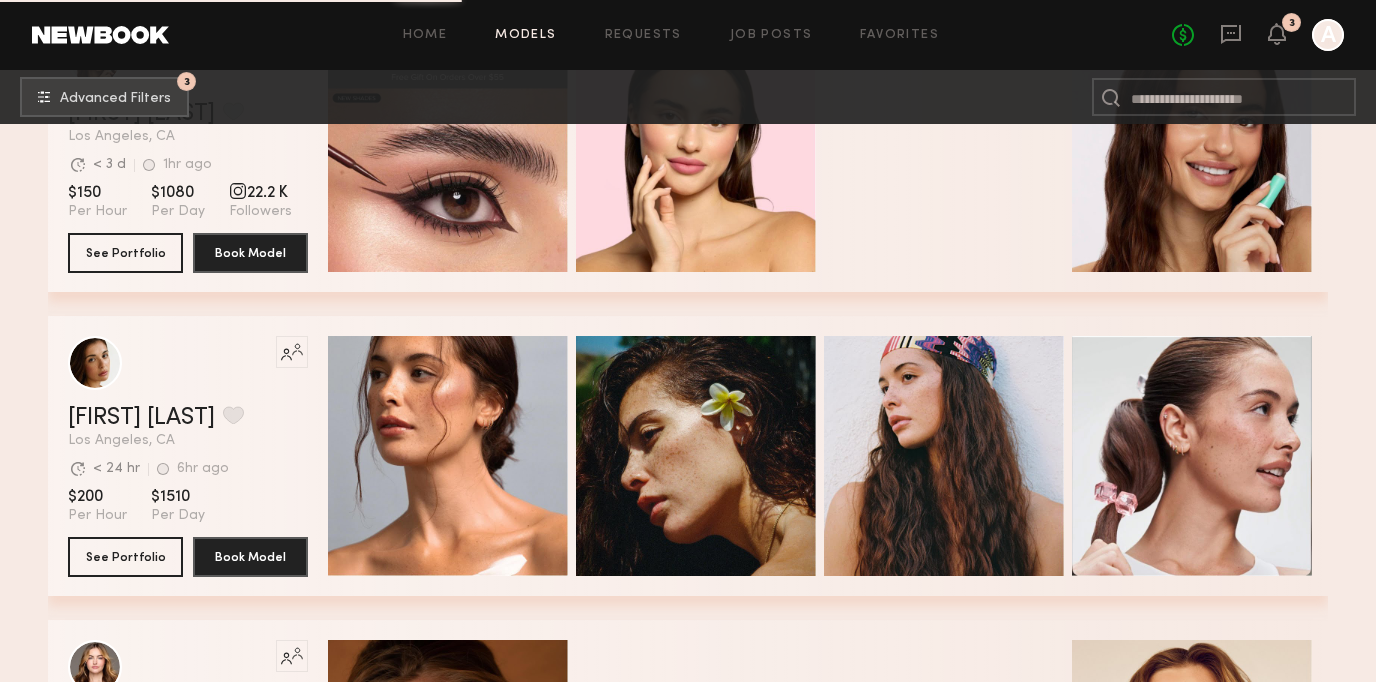 scroll, scrollTop: 10422, scrollLeft: 0, axis: vertical 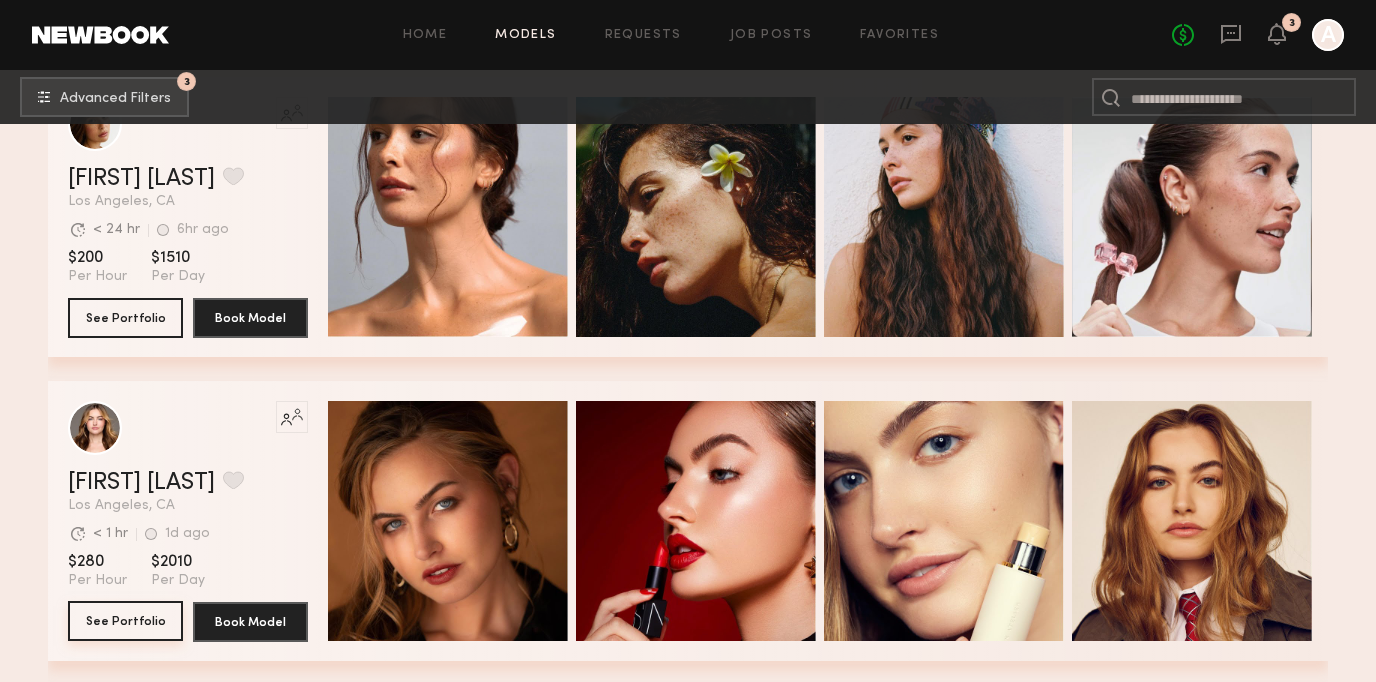 click on "See Portfolio" 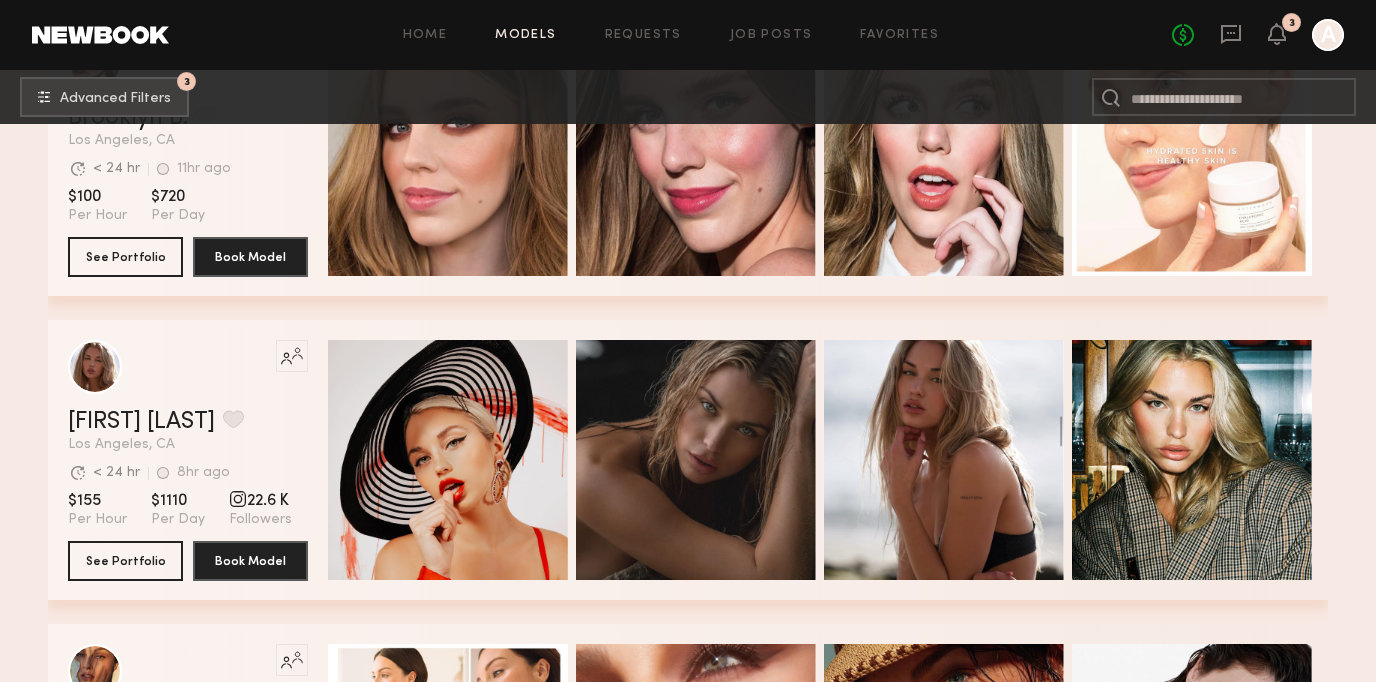 scroll, scrollTop: 12545, scrollLeft: 0, axis: vertical 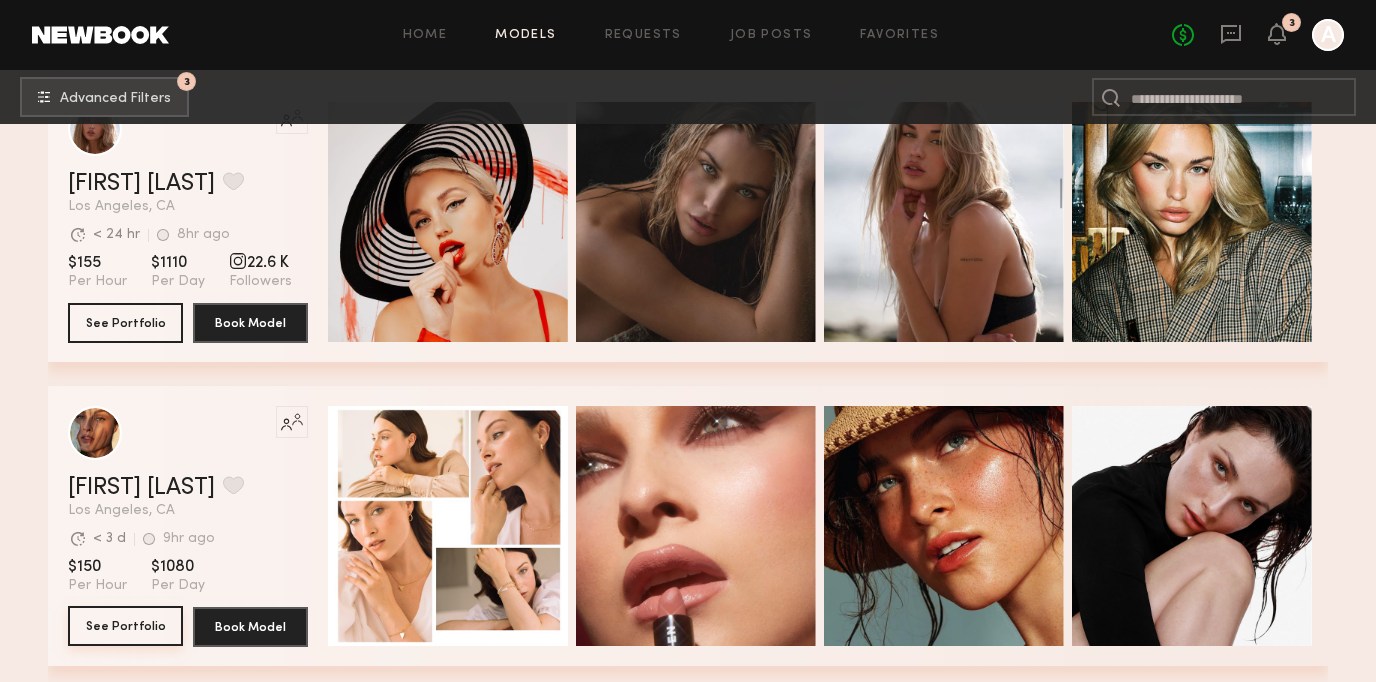 click on "See Portfolio" 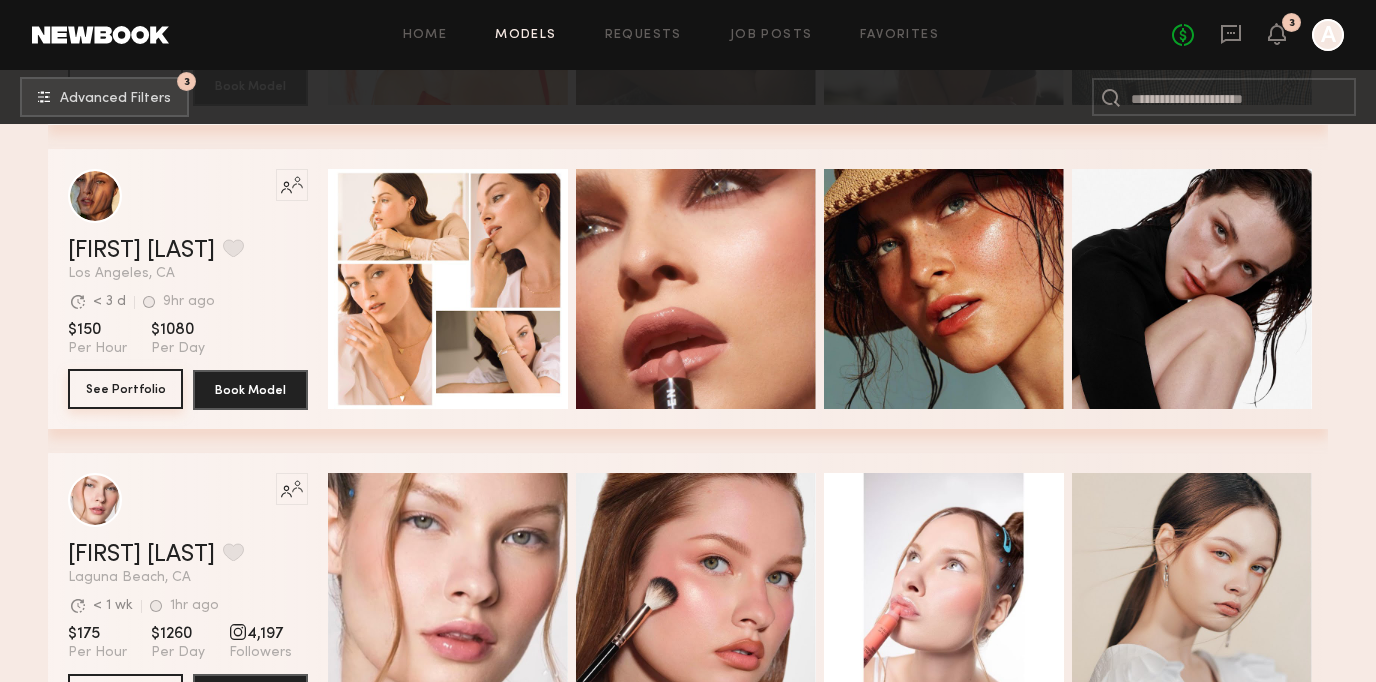 scroll, scrollTop: 12866, scrollLeft: 0, axis: vertical 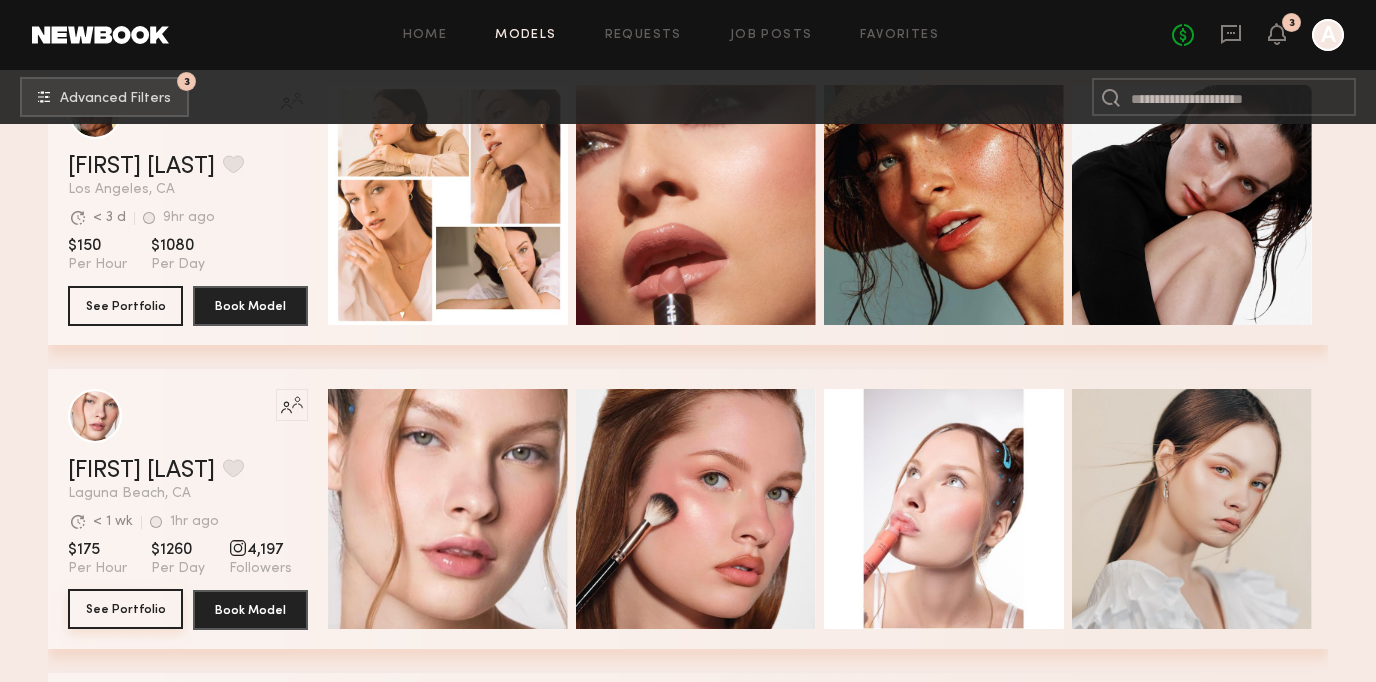 click on "See Portfolio" 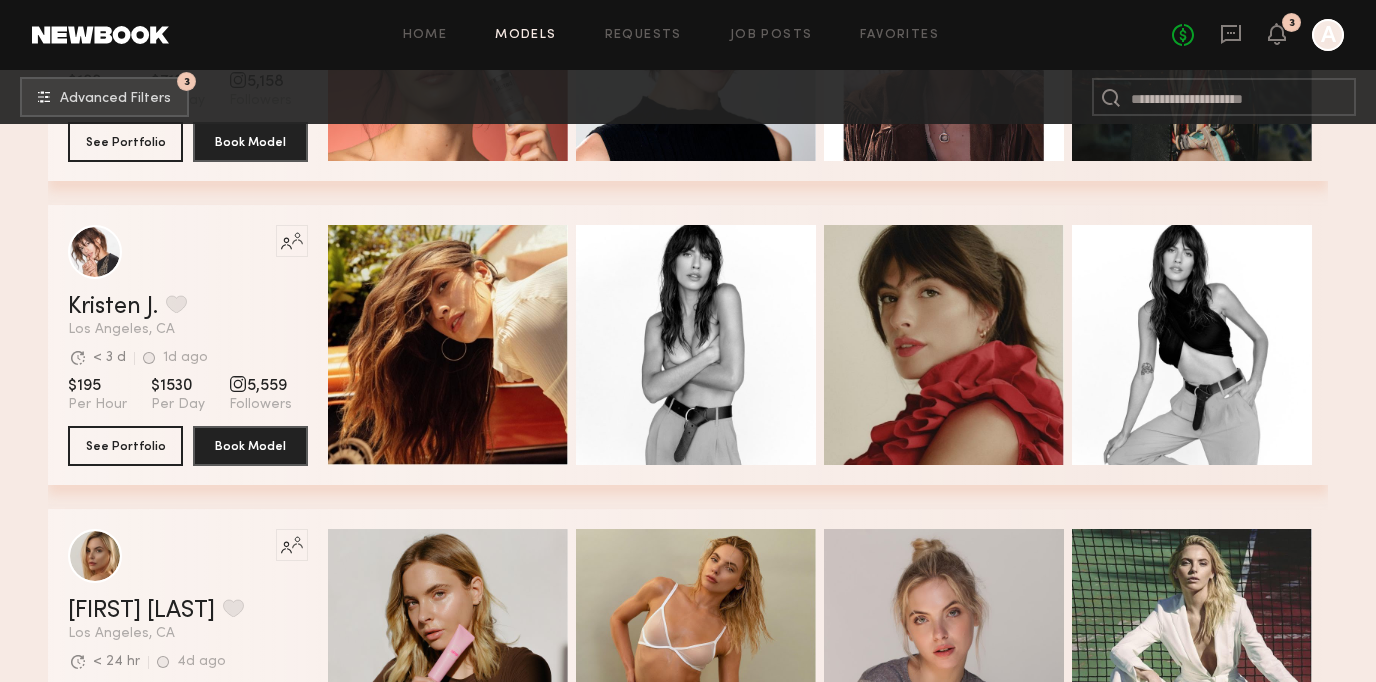 scroll, scrollTop: 14154, scrollLeft: 0, axis: vertical 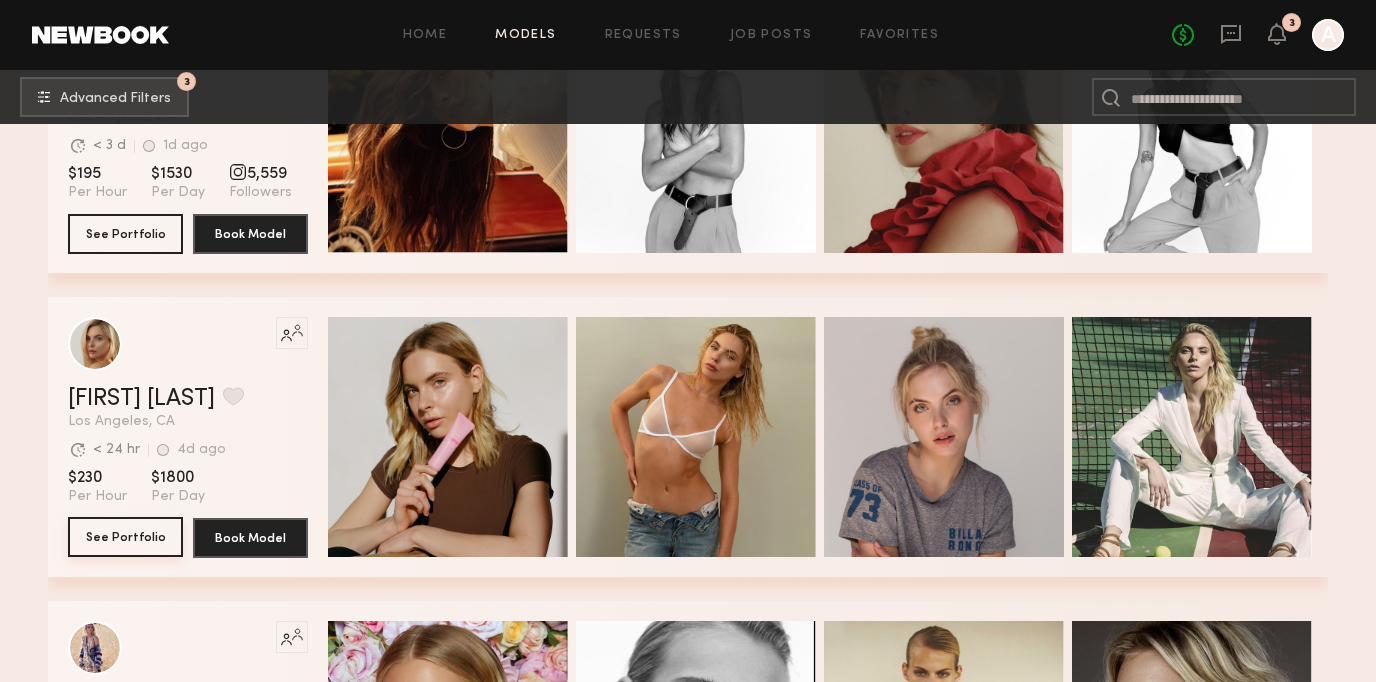click on "See Portfolio" 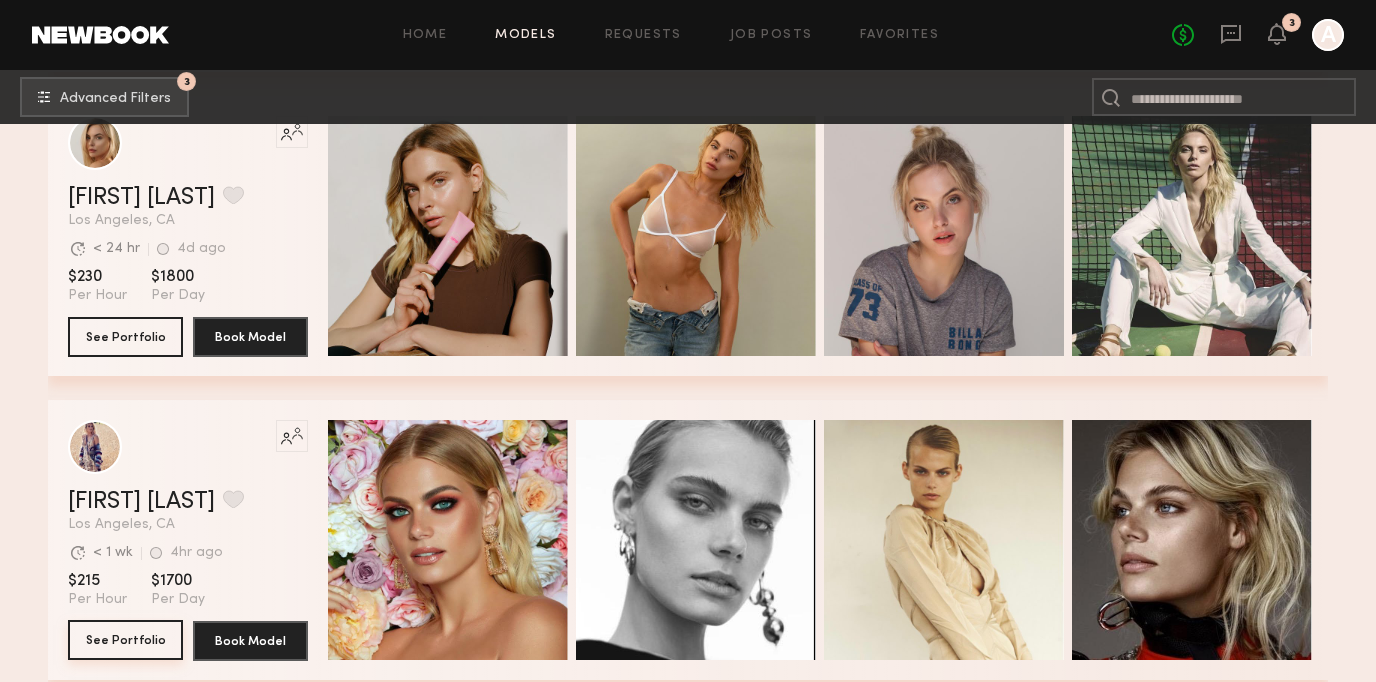 click on "See Portfolio" 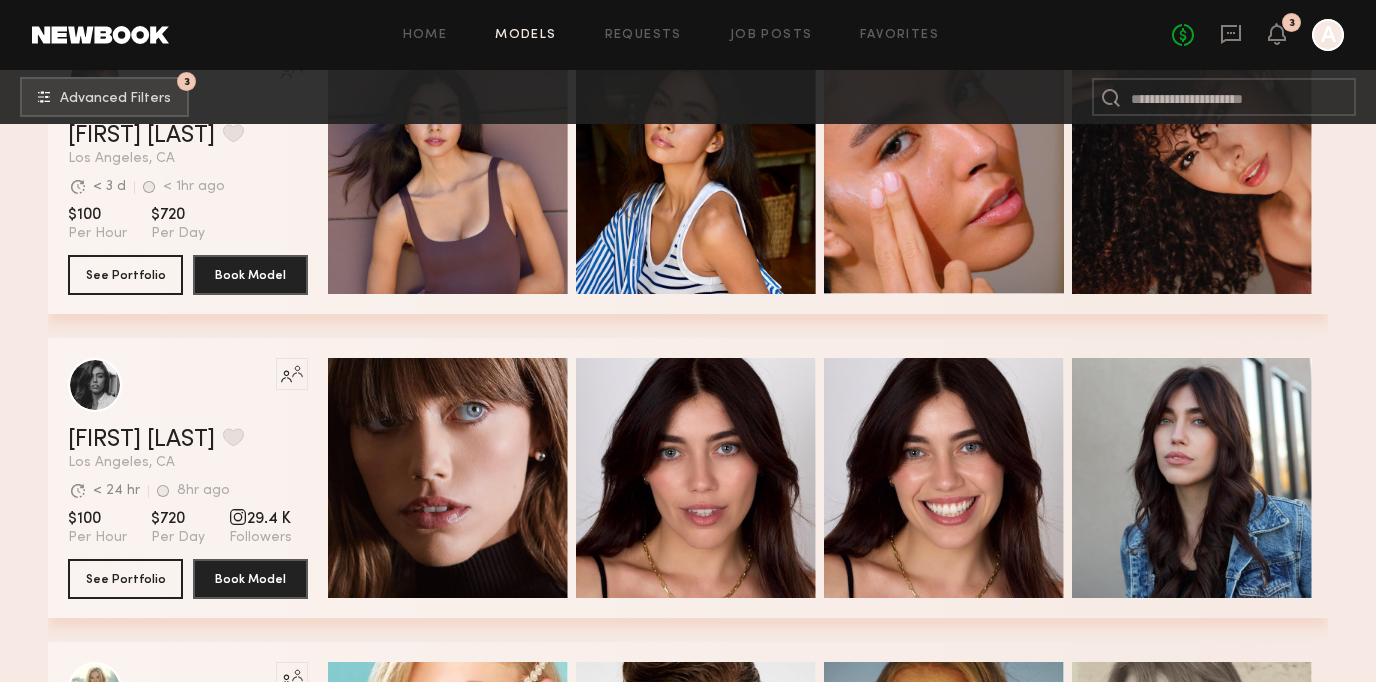 scroll, scrollTop: 15597, scrollLeft: 0, axis: vertical 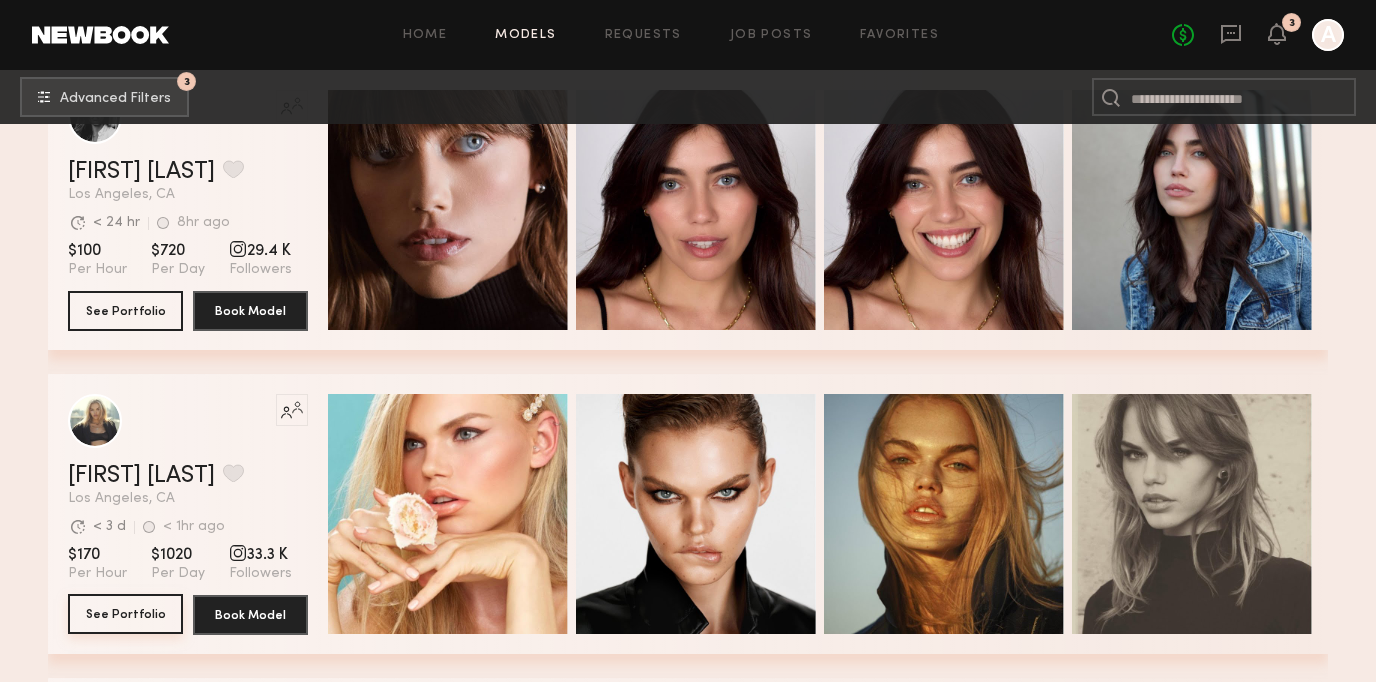 click on "See Portfolio" 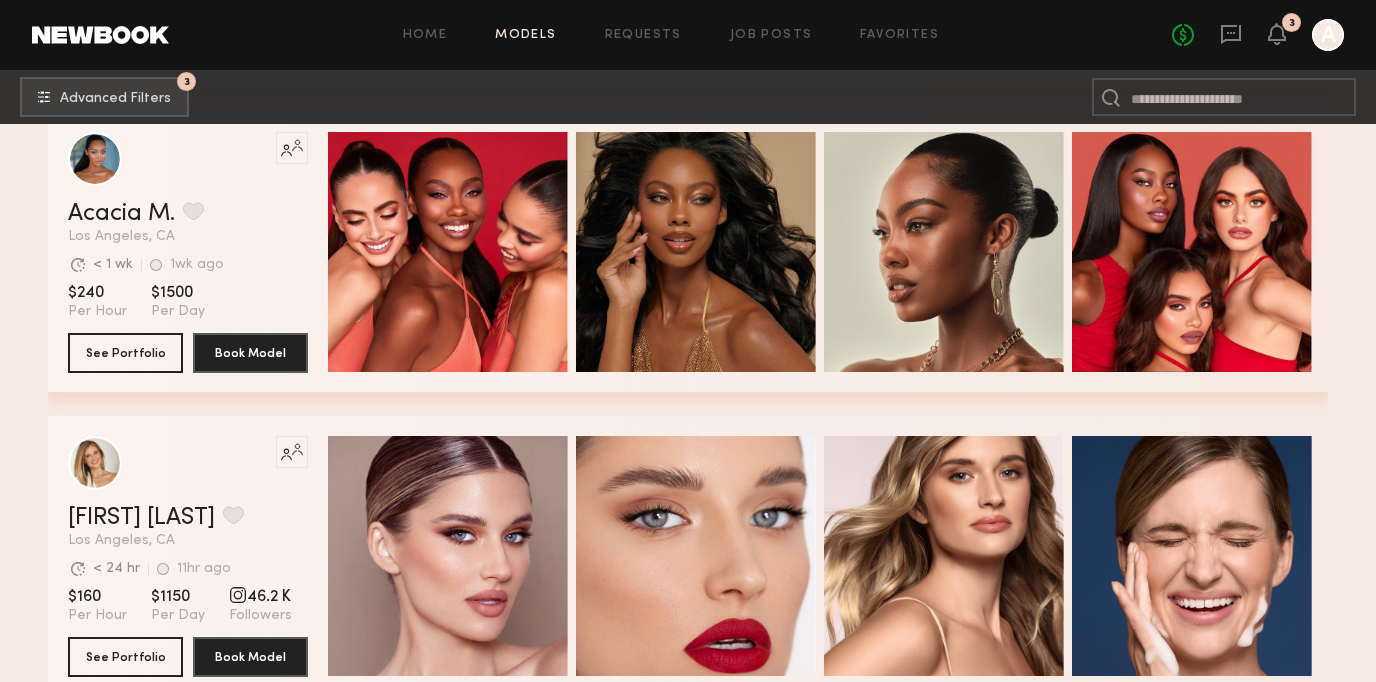 scroll, scrollTop: 16394, scrollLeft: 0, axis: vertical 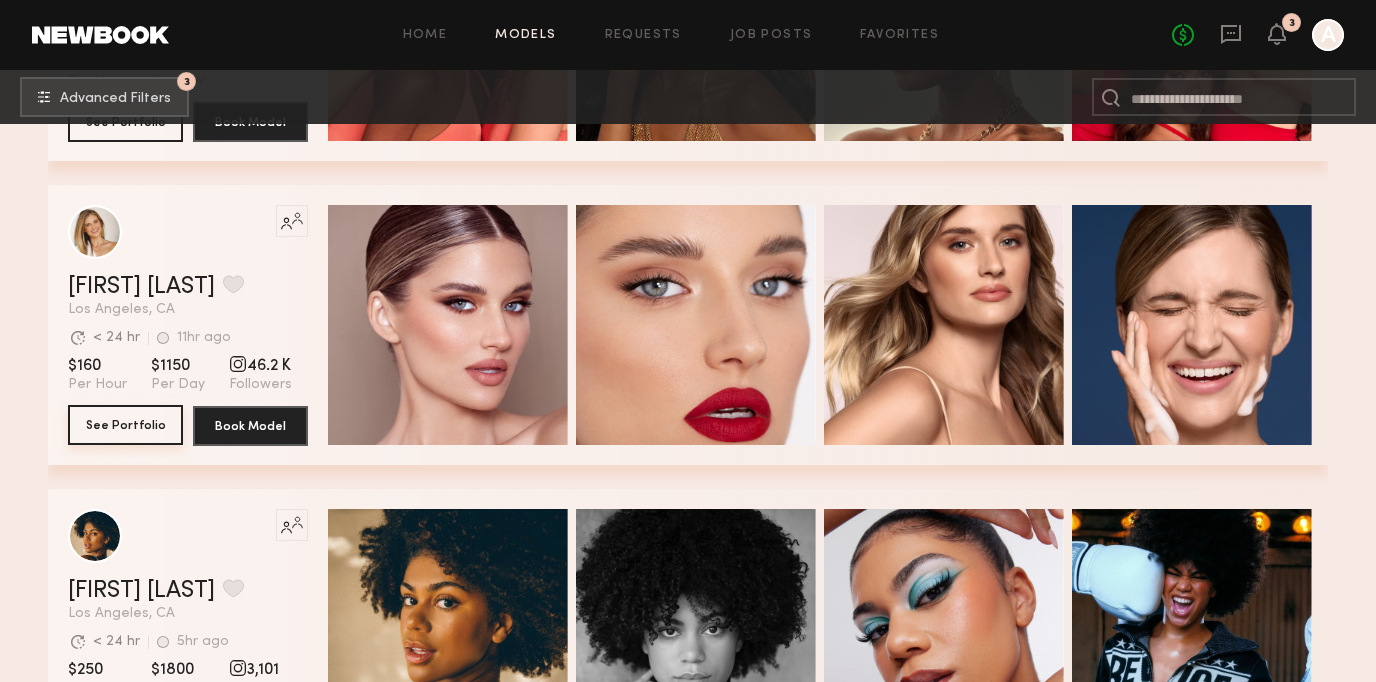 click on "See Portfolio" 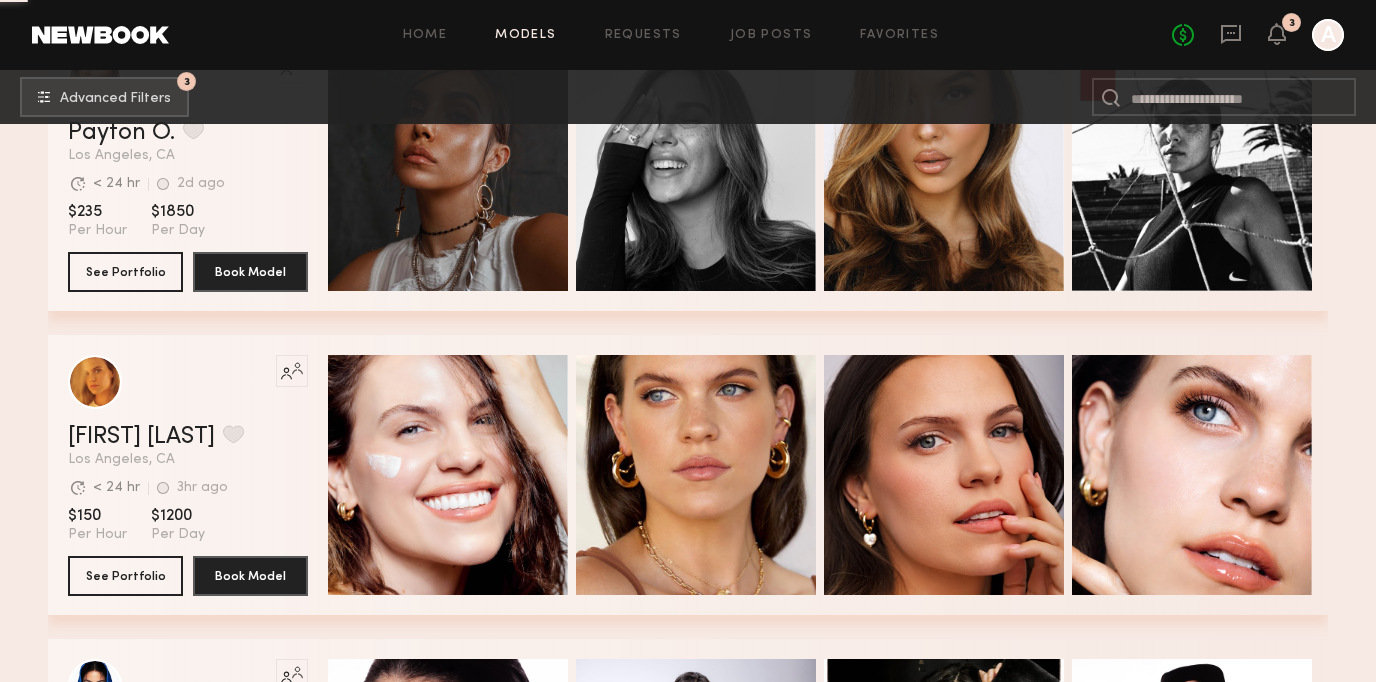 scroll, scrollTop: 17159, scrollLeft: 0, axis: vertical 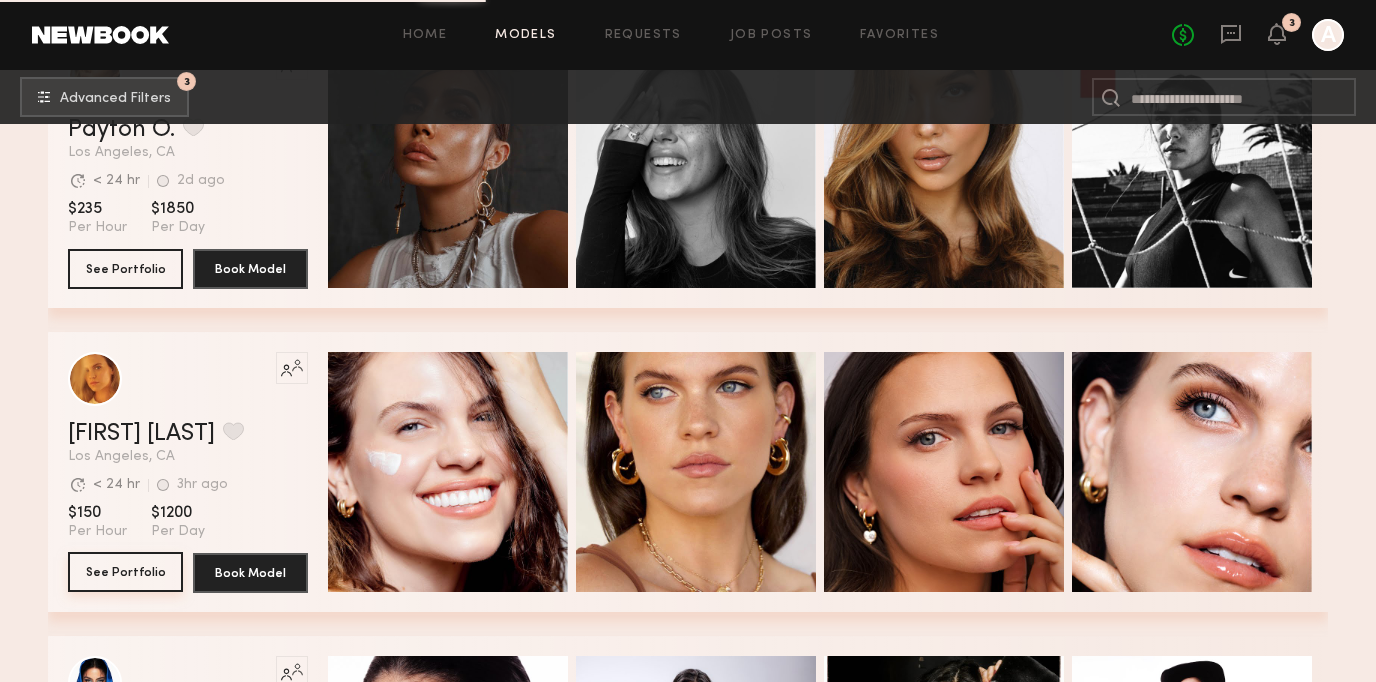 click on "See Portfolio" 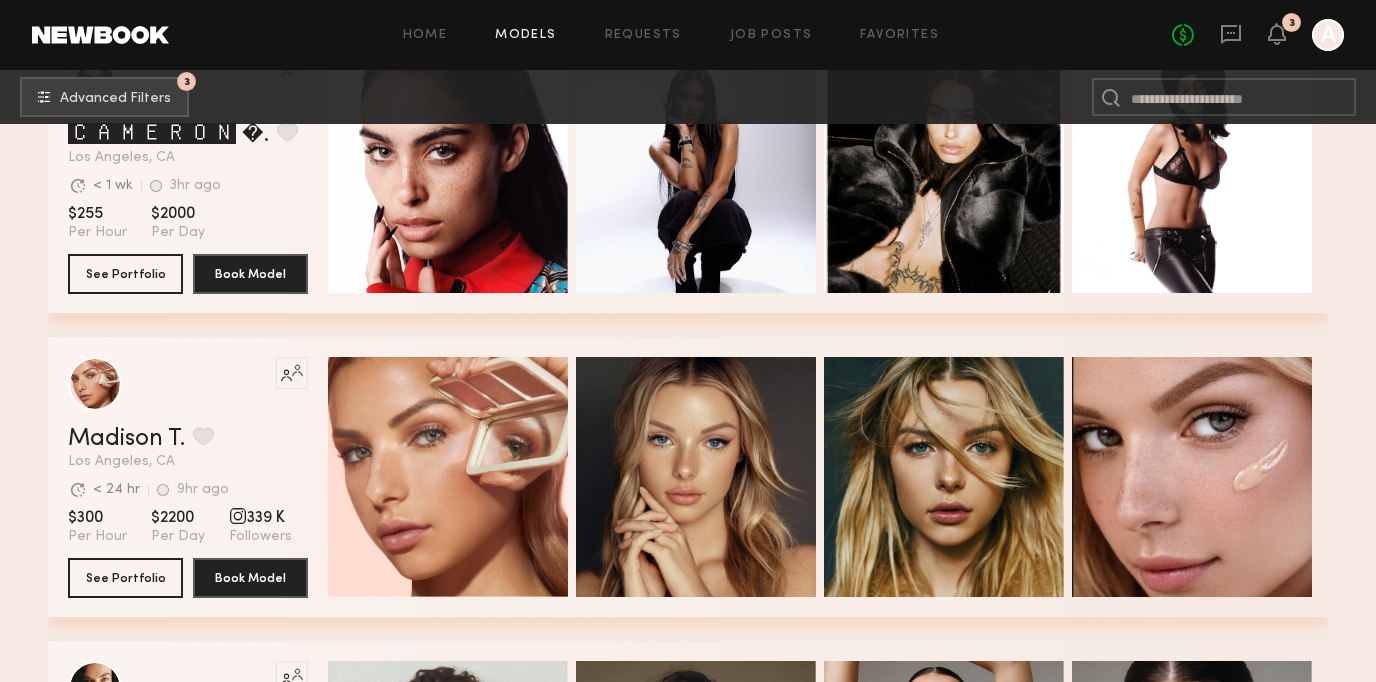 scroll, scrollTop: 17761, scrollLeft: 0, axis: vertical 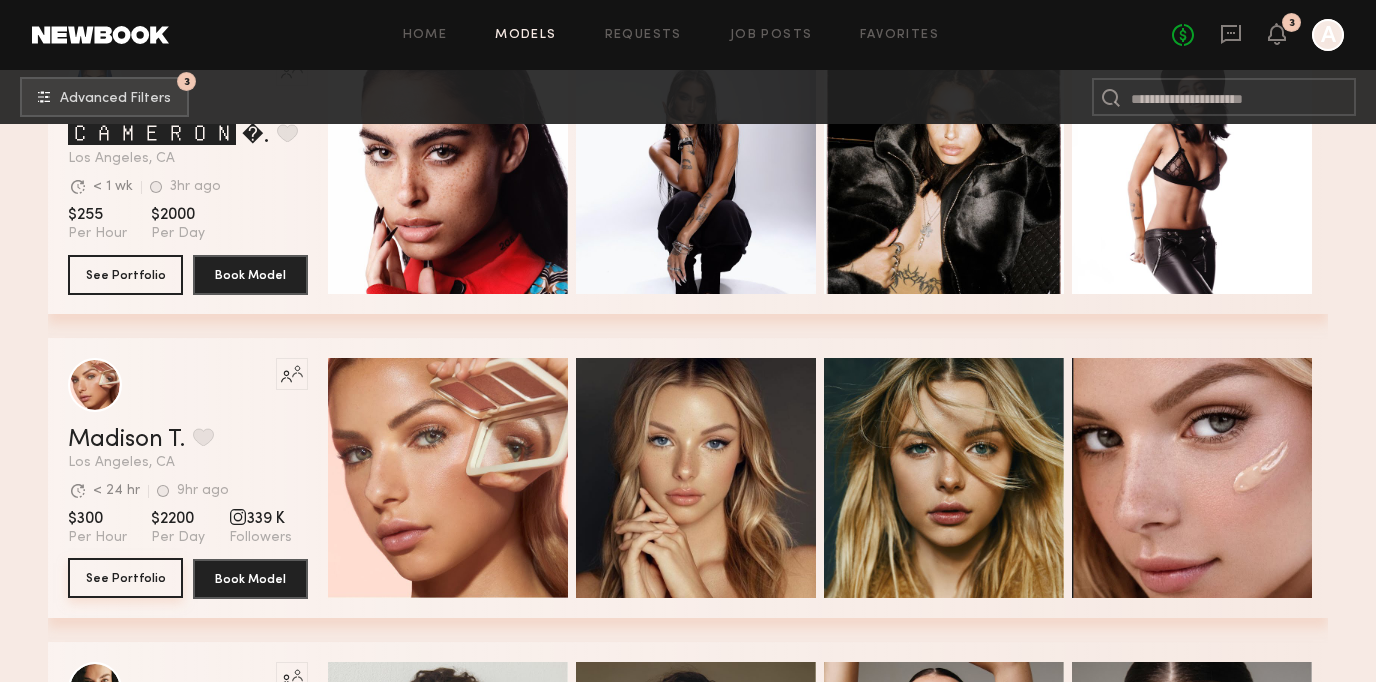 click on "See Portfolio" 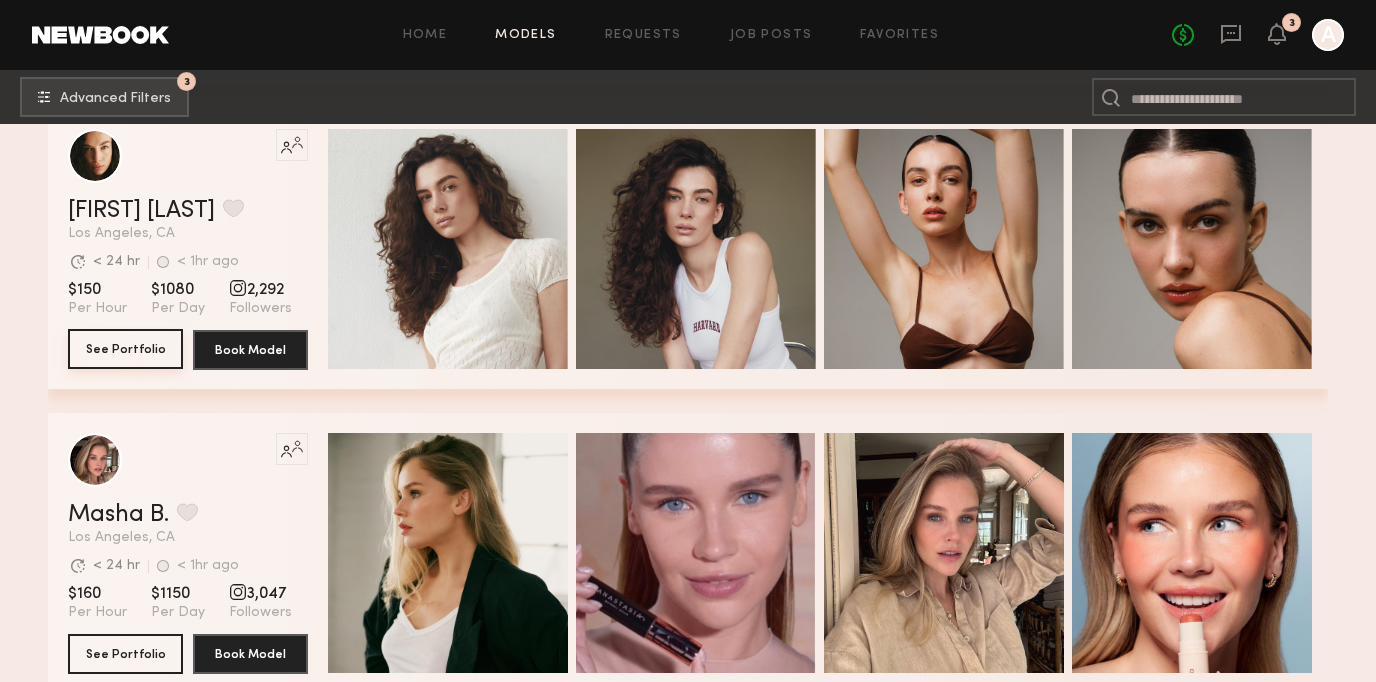 click on "See Portfolio" 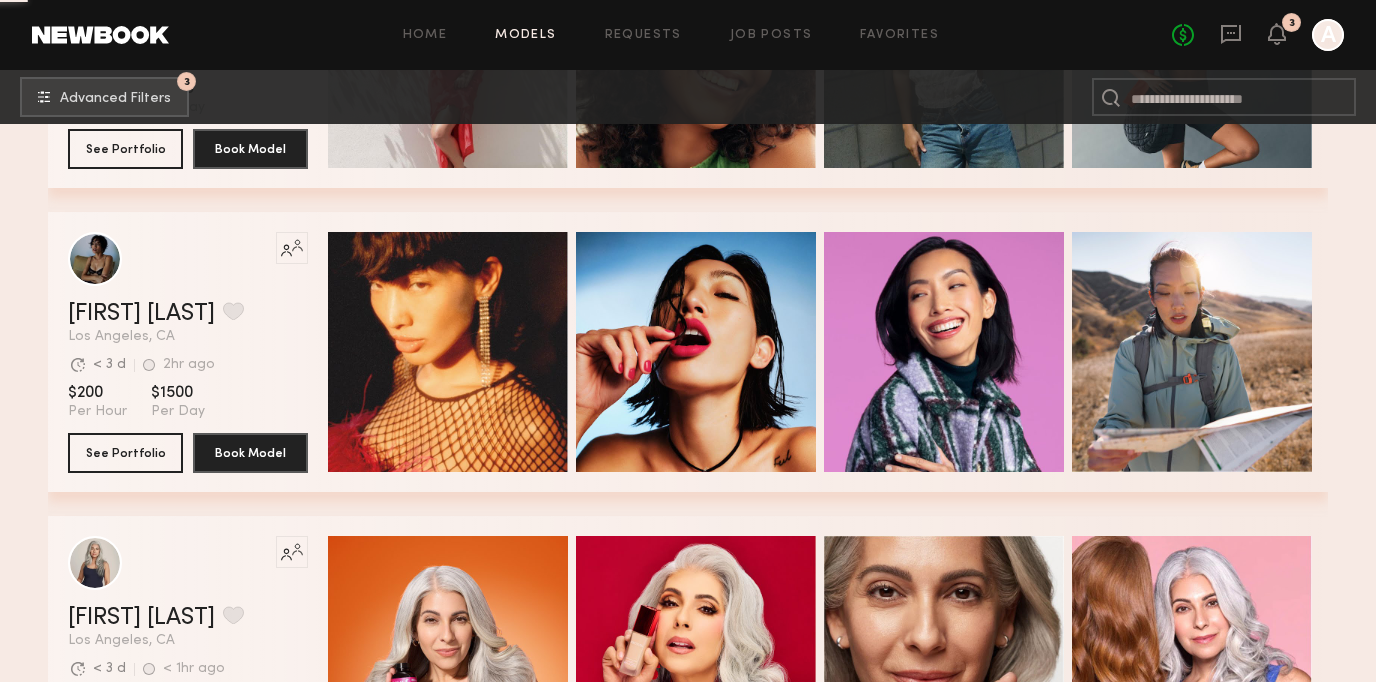 scroll, scrollTop: 21095, scrollLeft: 0, axis: vertical 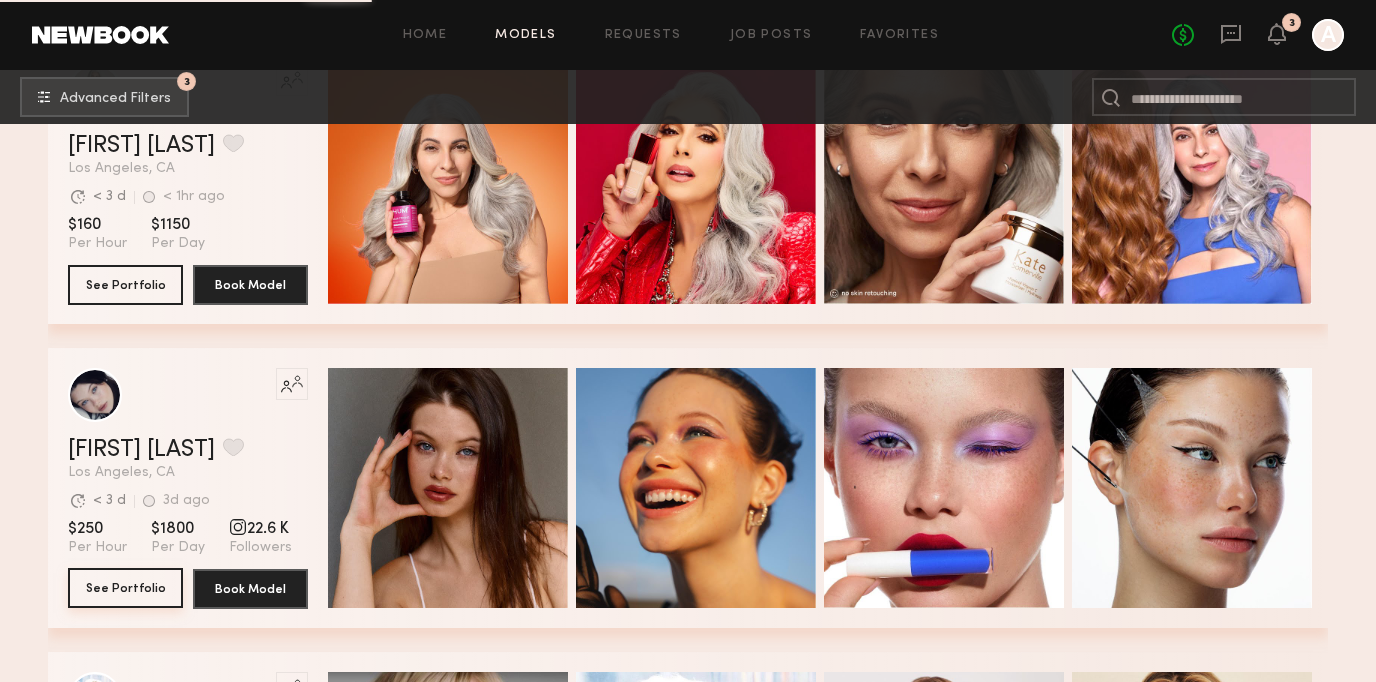 click on "See Portfolio" 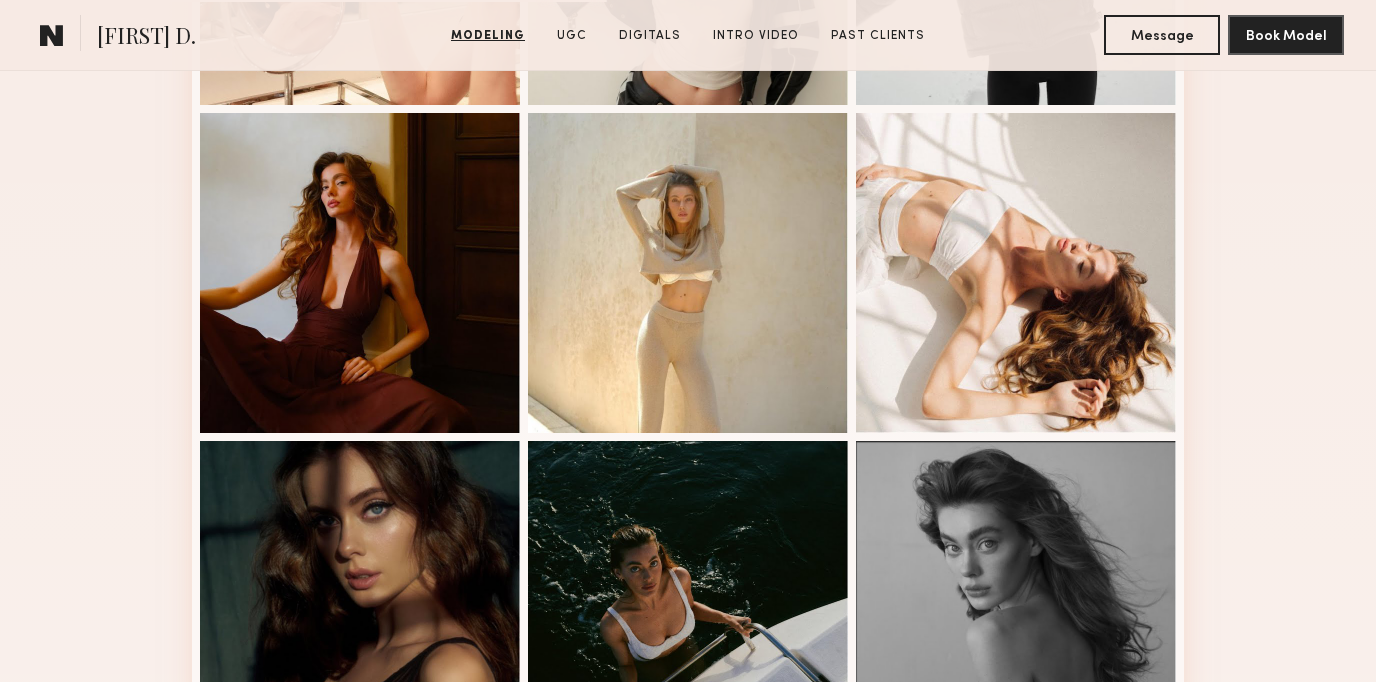 scroll, scrollTop: 1135, scrollLeft: 0, axis: vertical 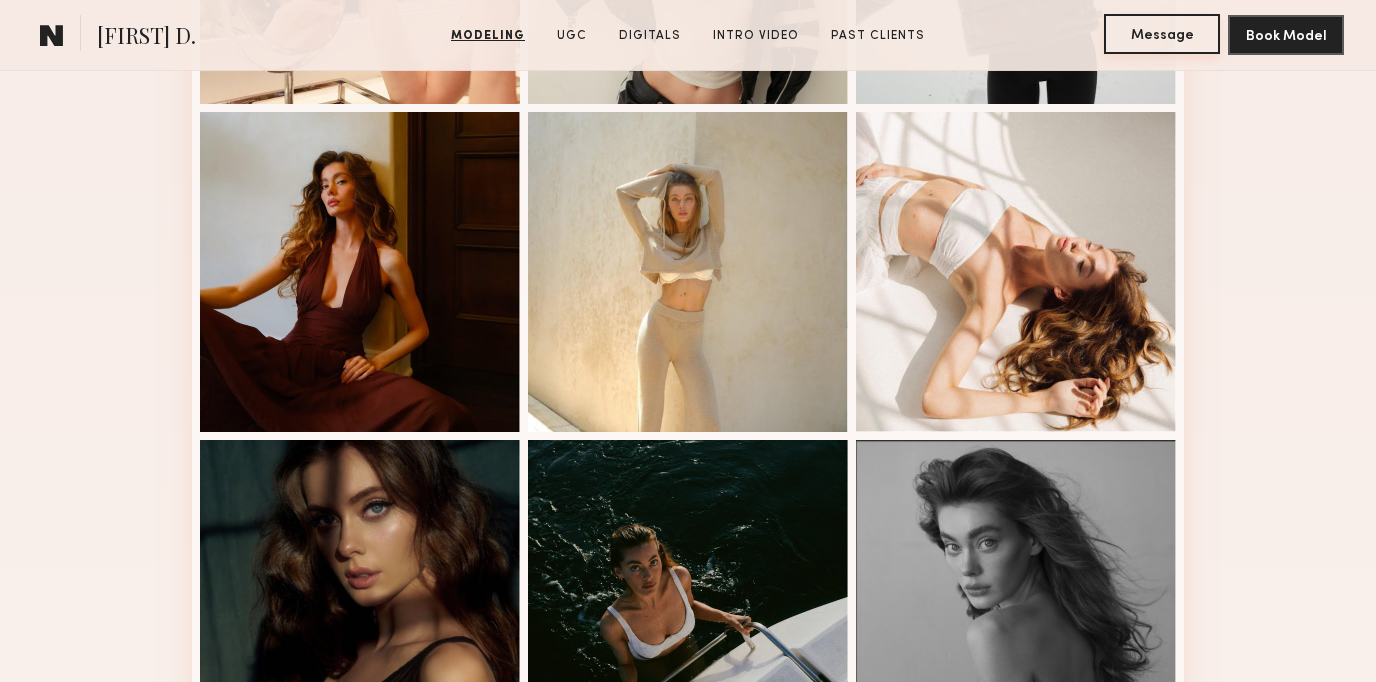 click on "Message" 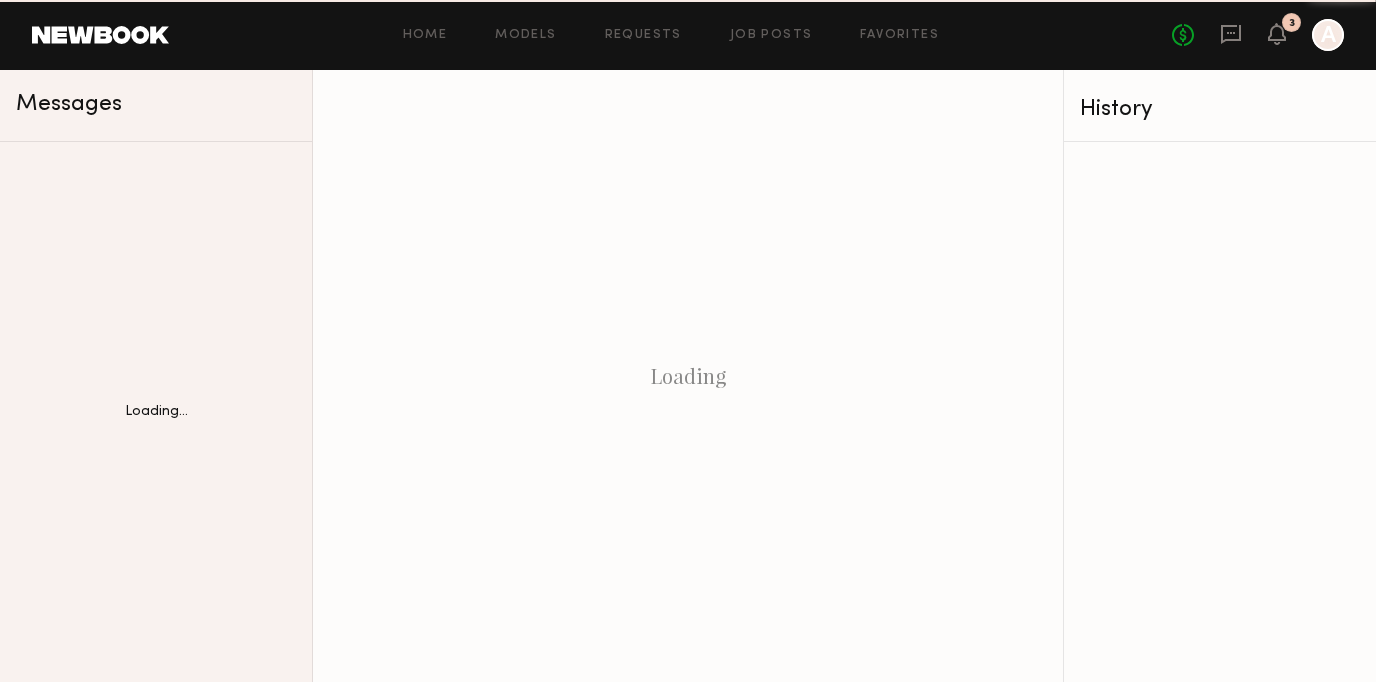 scroll, scrollTop: 0, scrollLeft: 0, axis: both 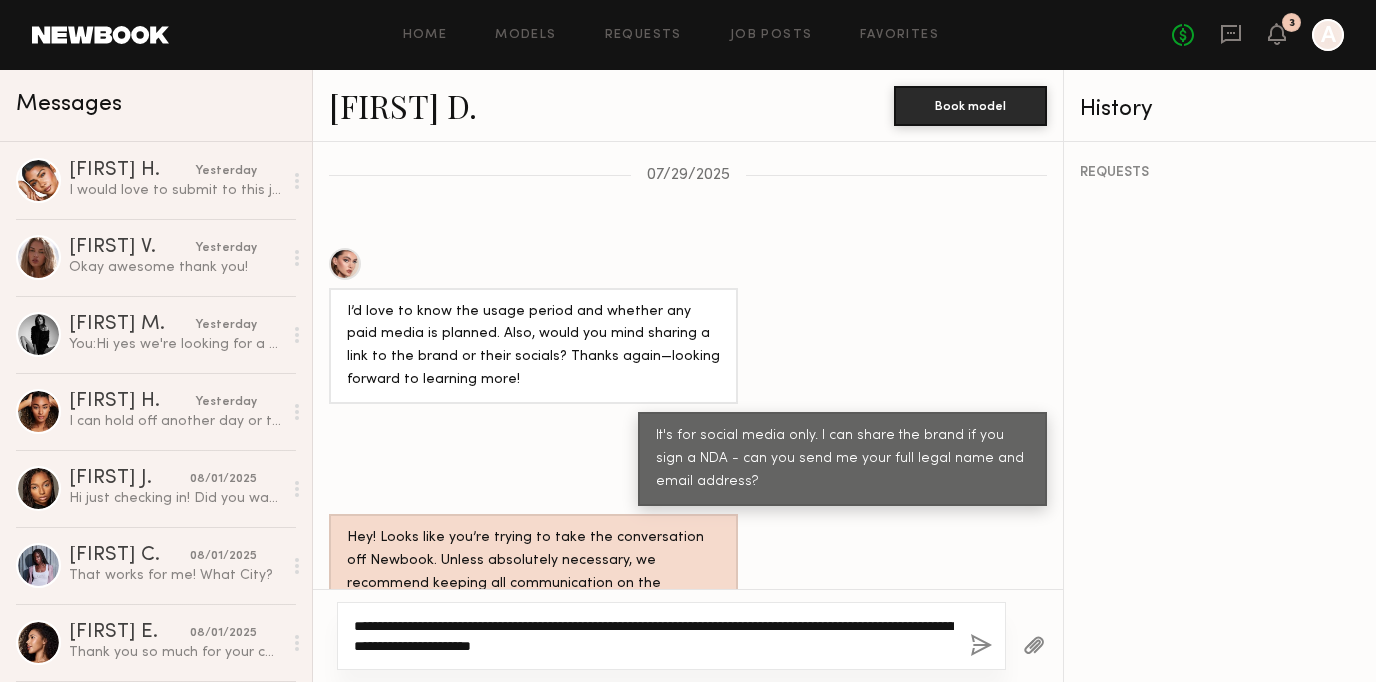 drag, startPoint x: 725, startPoint y: 647, endPoint x: 661, endPoint y: 645, distance: 64.03124 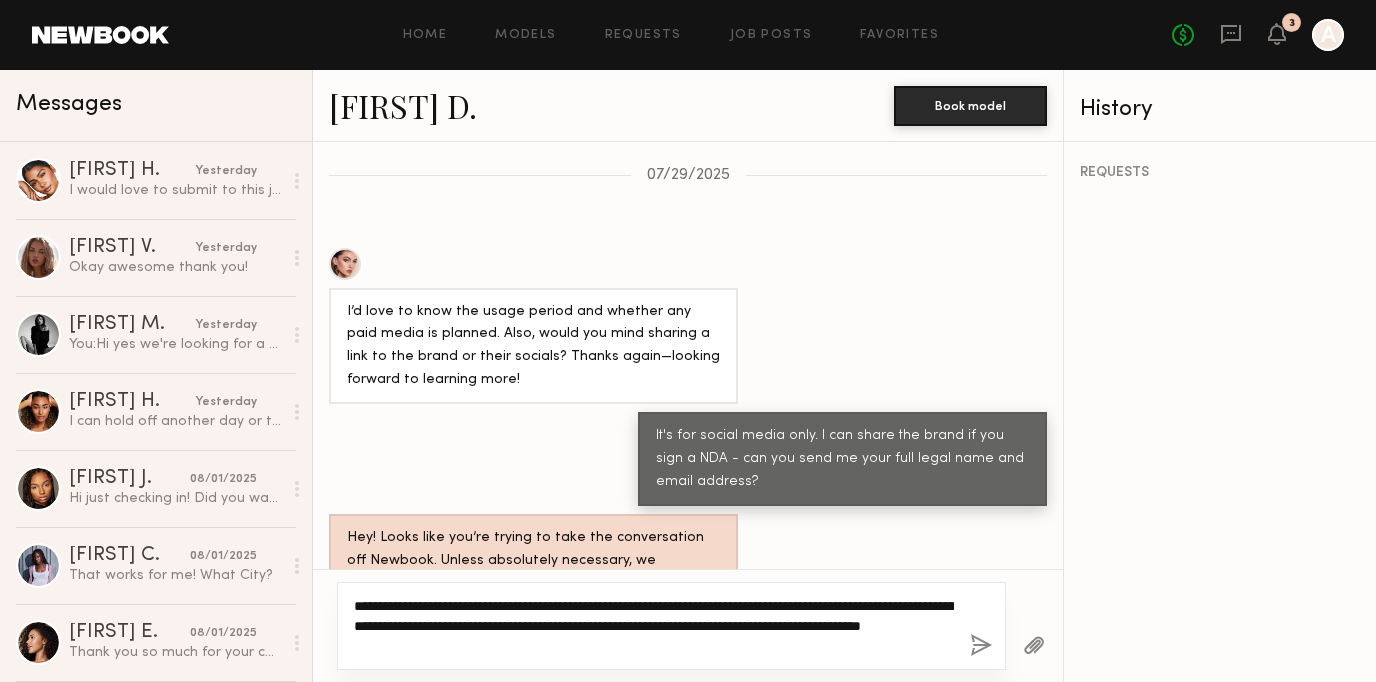 type on "**********" 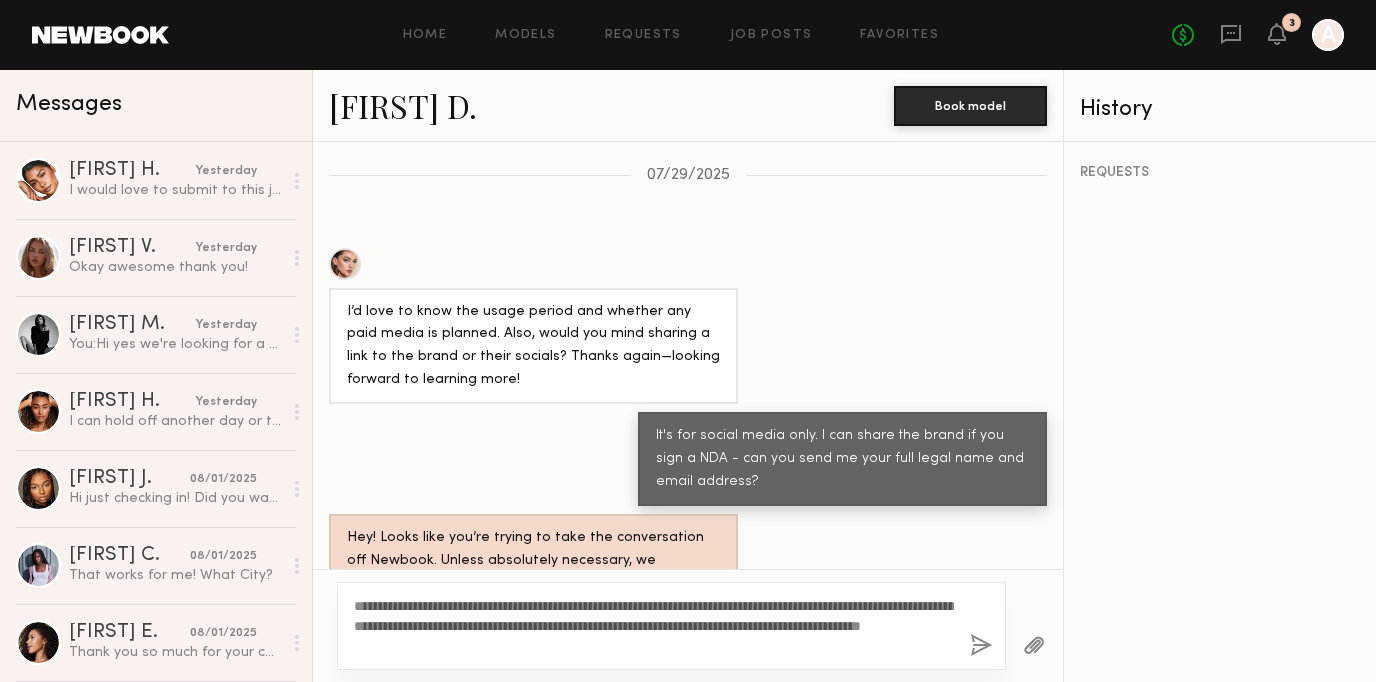 click 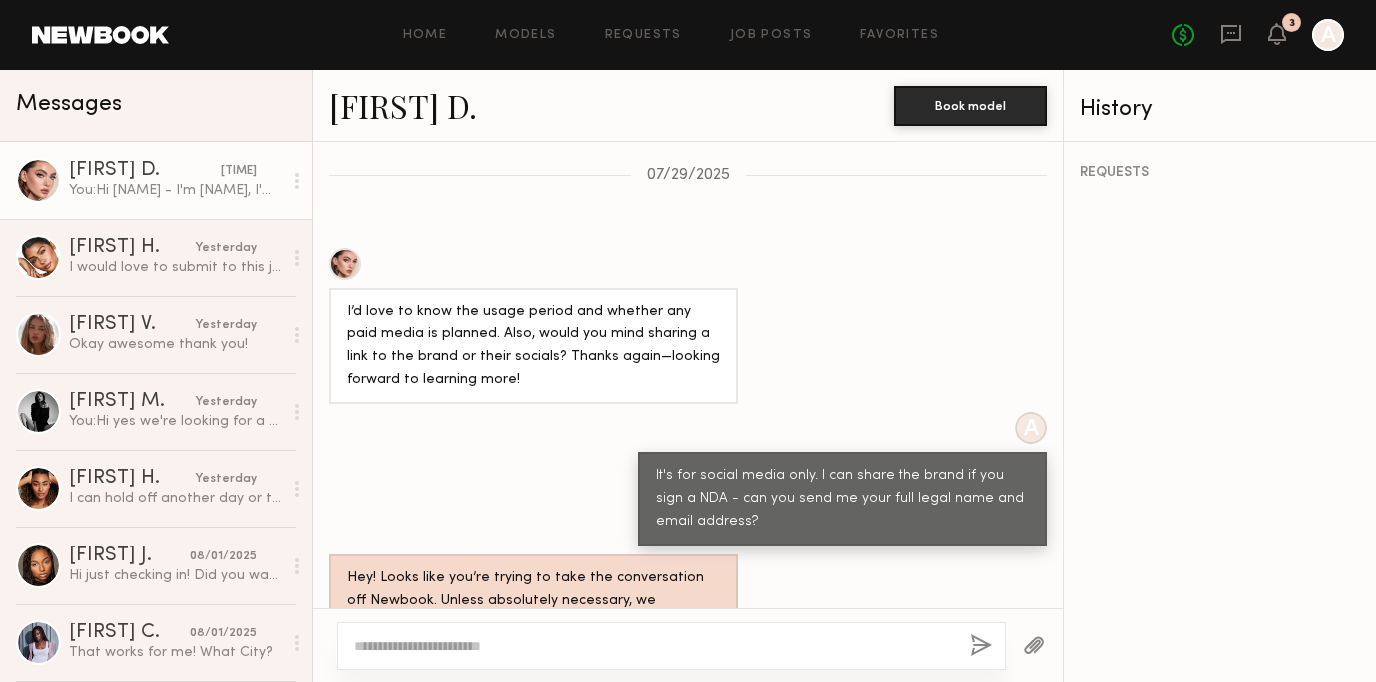 scroll, scrollTop: 1947, scrollLeft: 0, axis: vertical 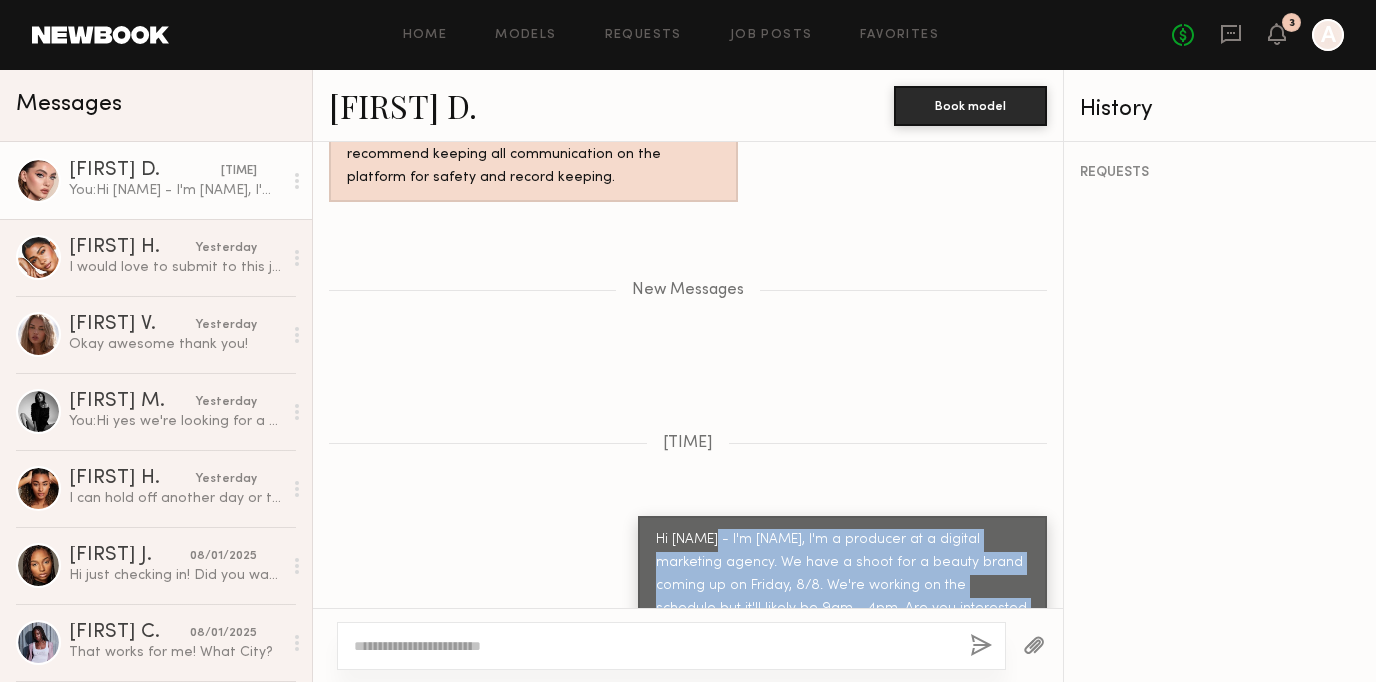drag, startPoint x: 949, startPoint y: 562, endPoint x: 715, endPoint y: 505, distance: 240.84227 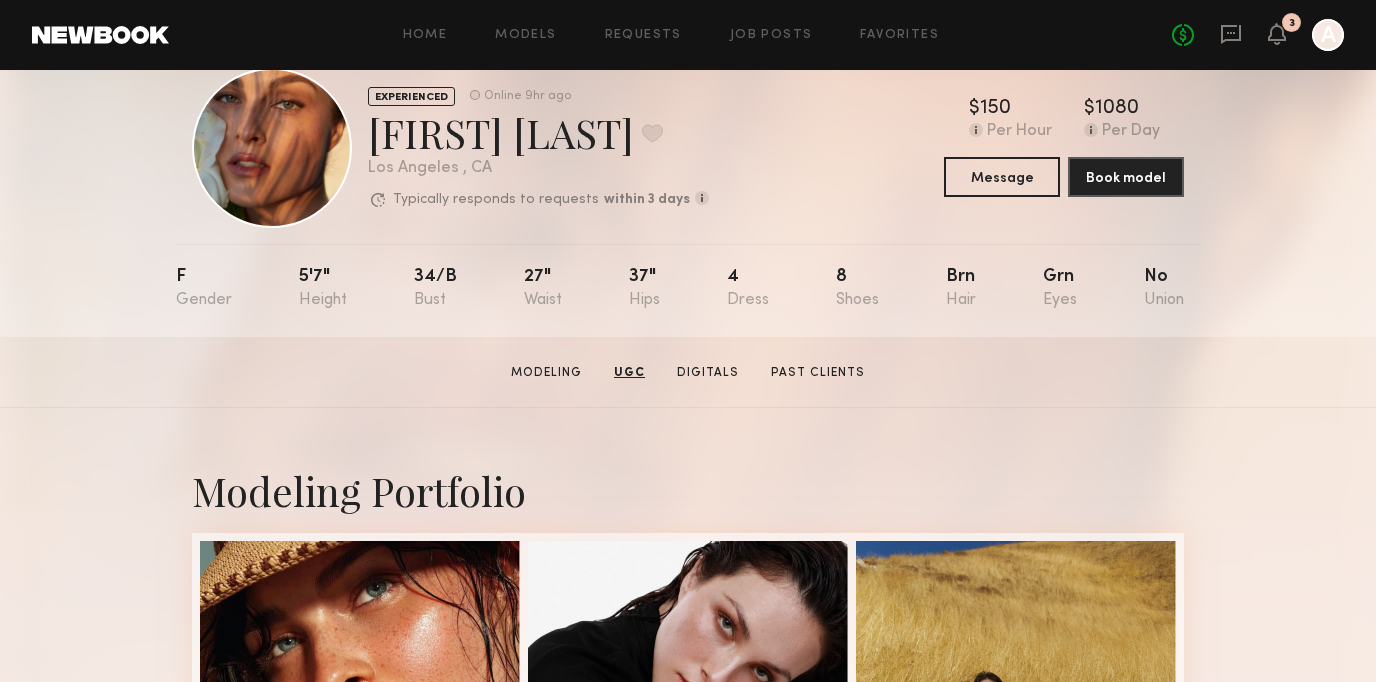 scroll, scrollTop: 0, scrollLeft: 0, axis: both 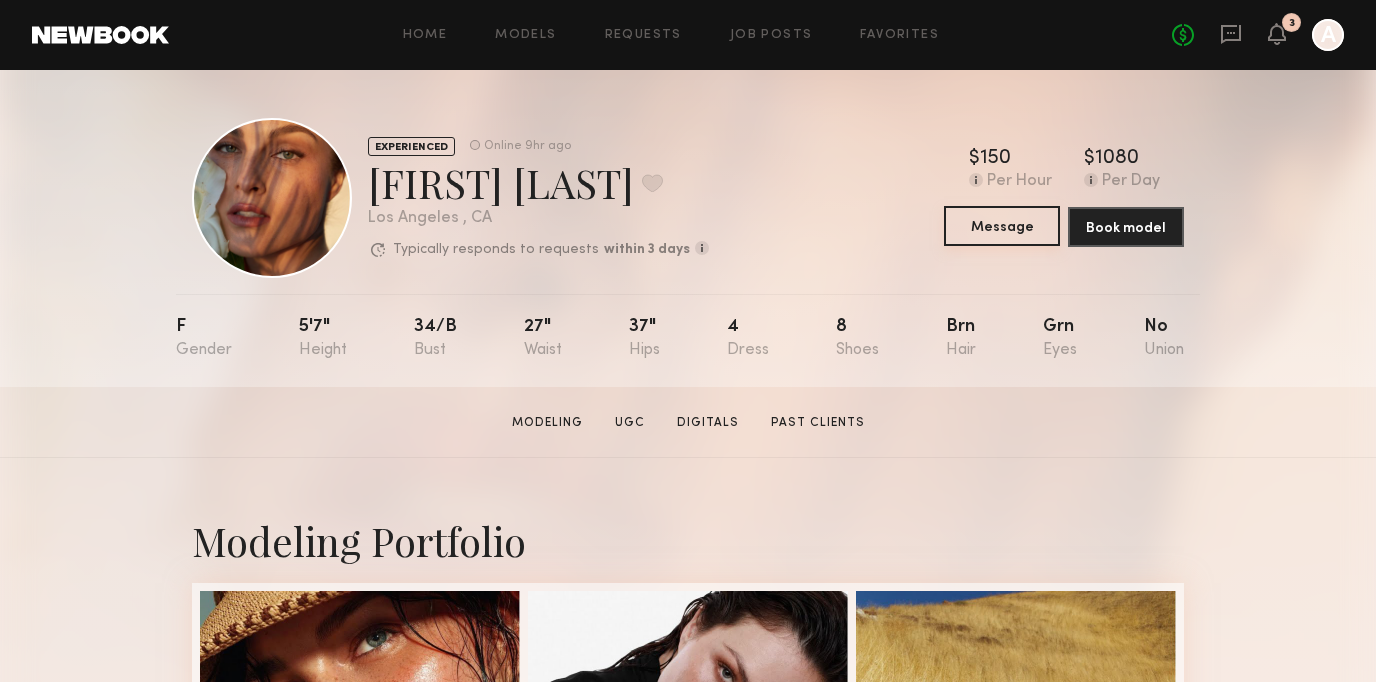 click on "Message" 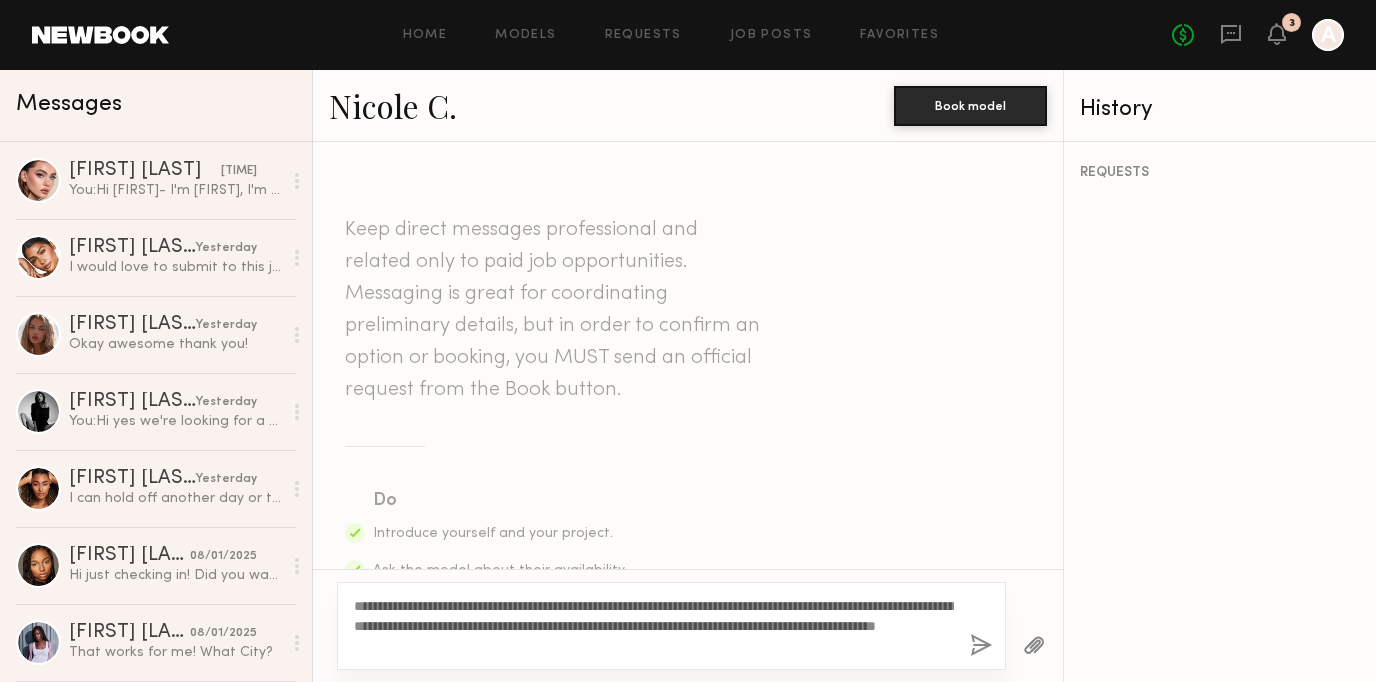 type on "**********" 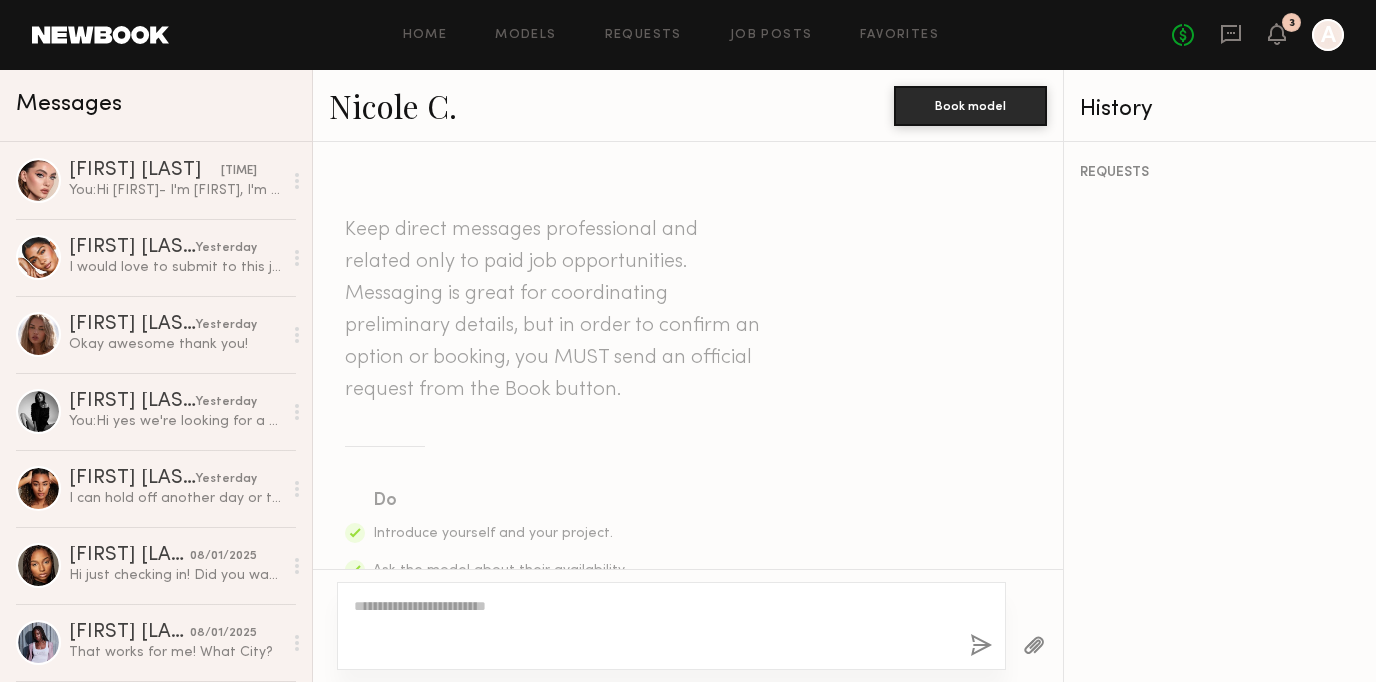 scroll, scrollTop: 651, scrollLeft: 0, axis: vertical 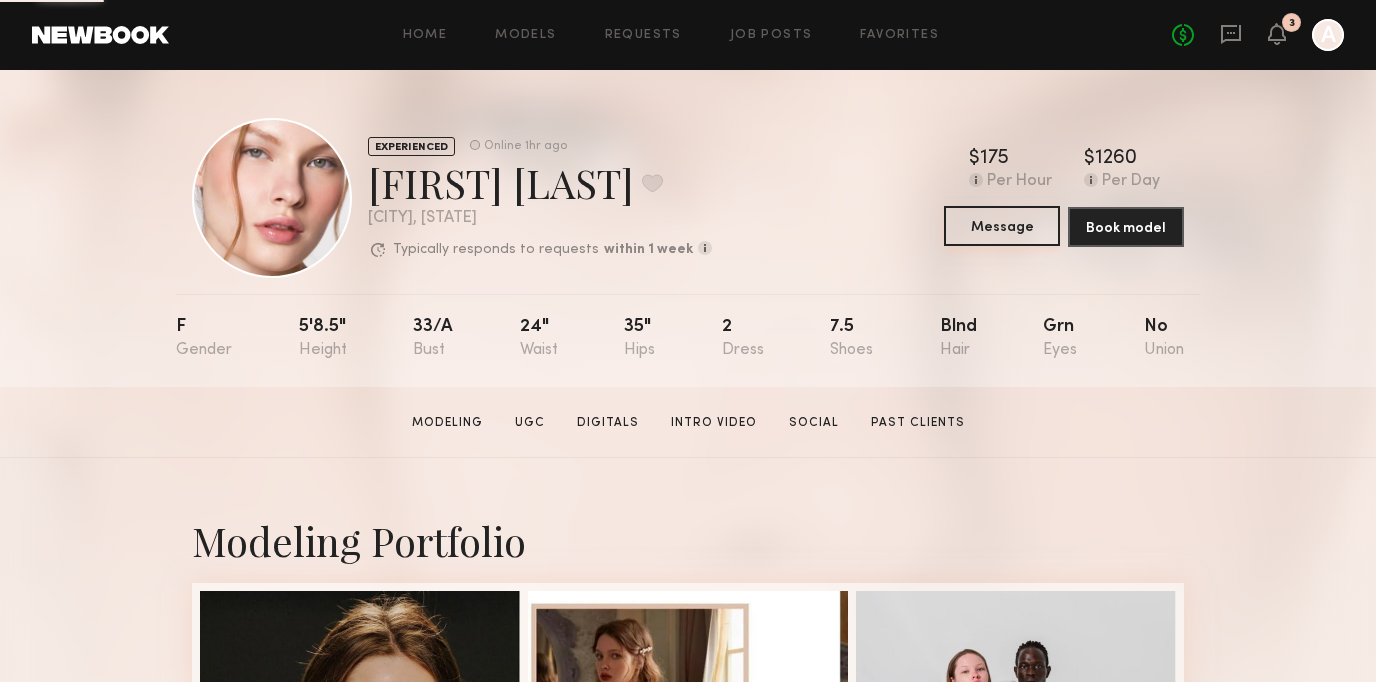 click on "Message" 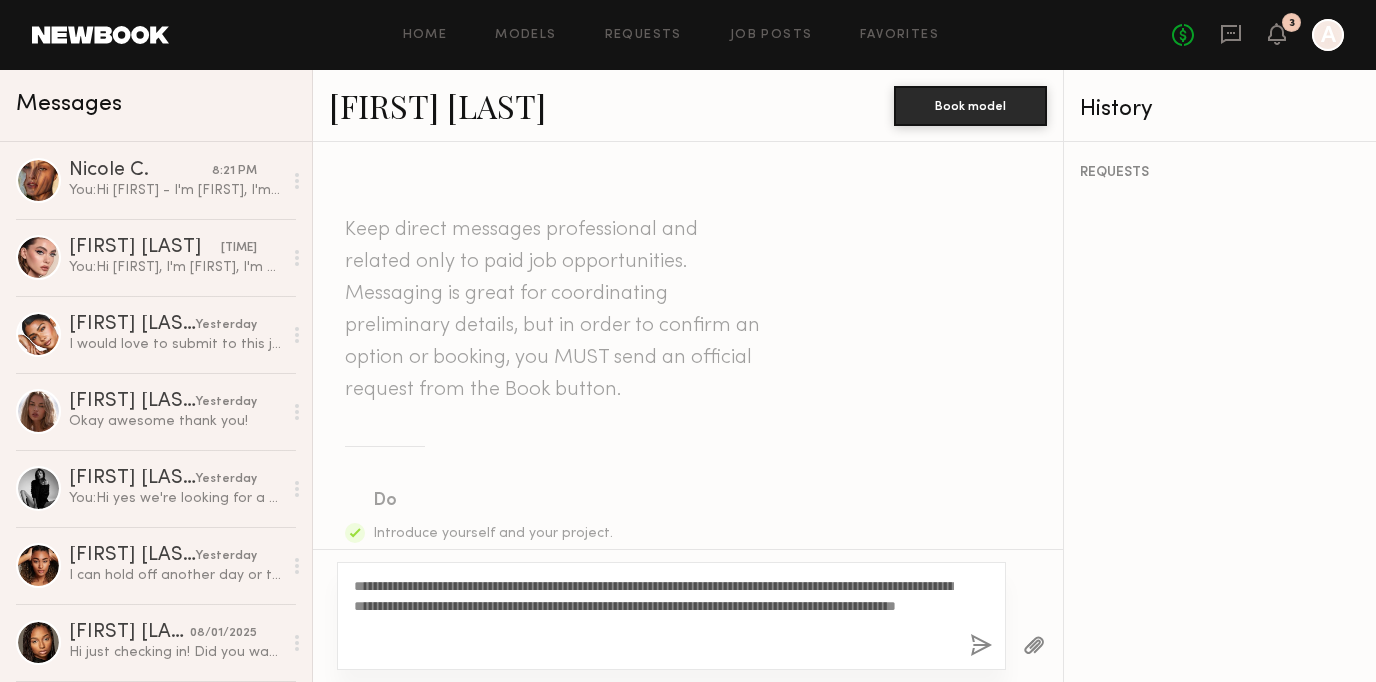 type on "**********" 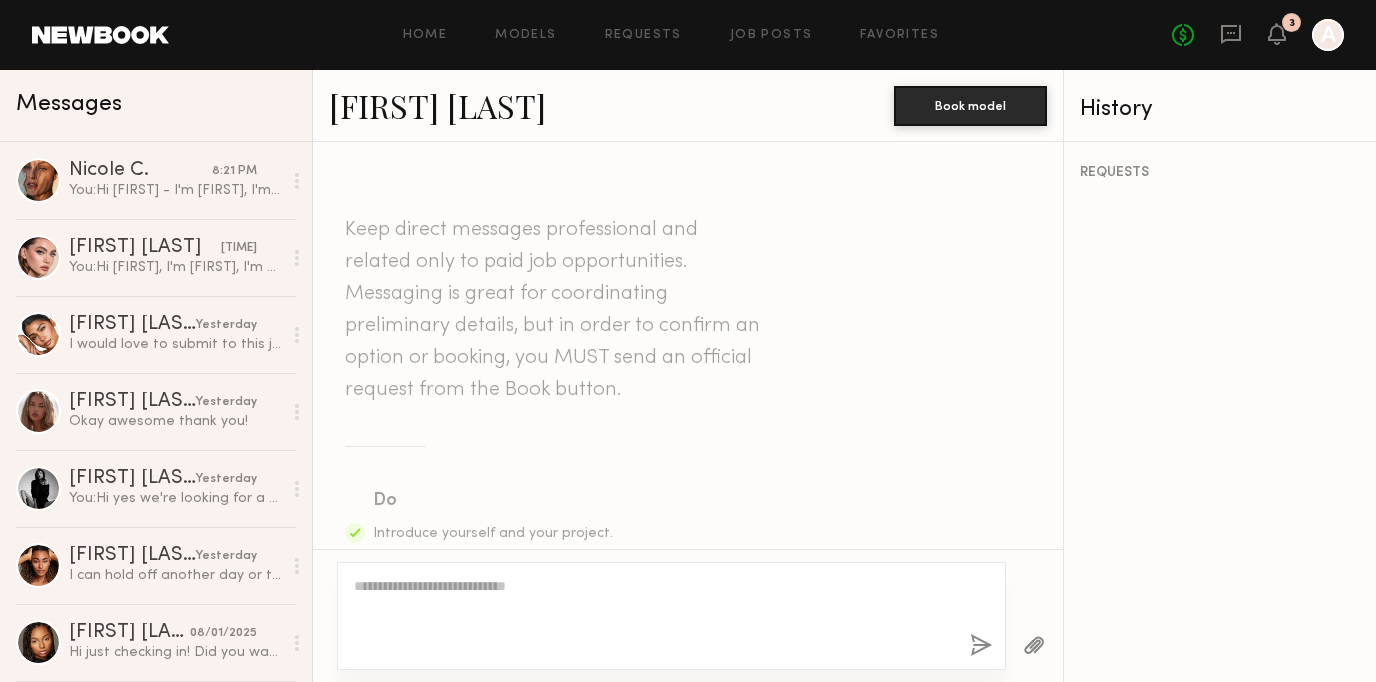 scroll, scrollTop: 674, scrollLeft: 0, axis: vertical 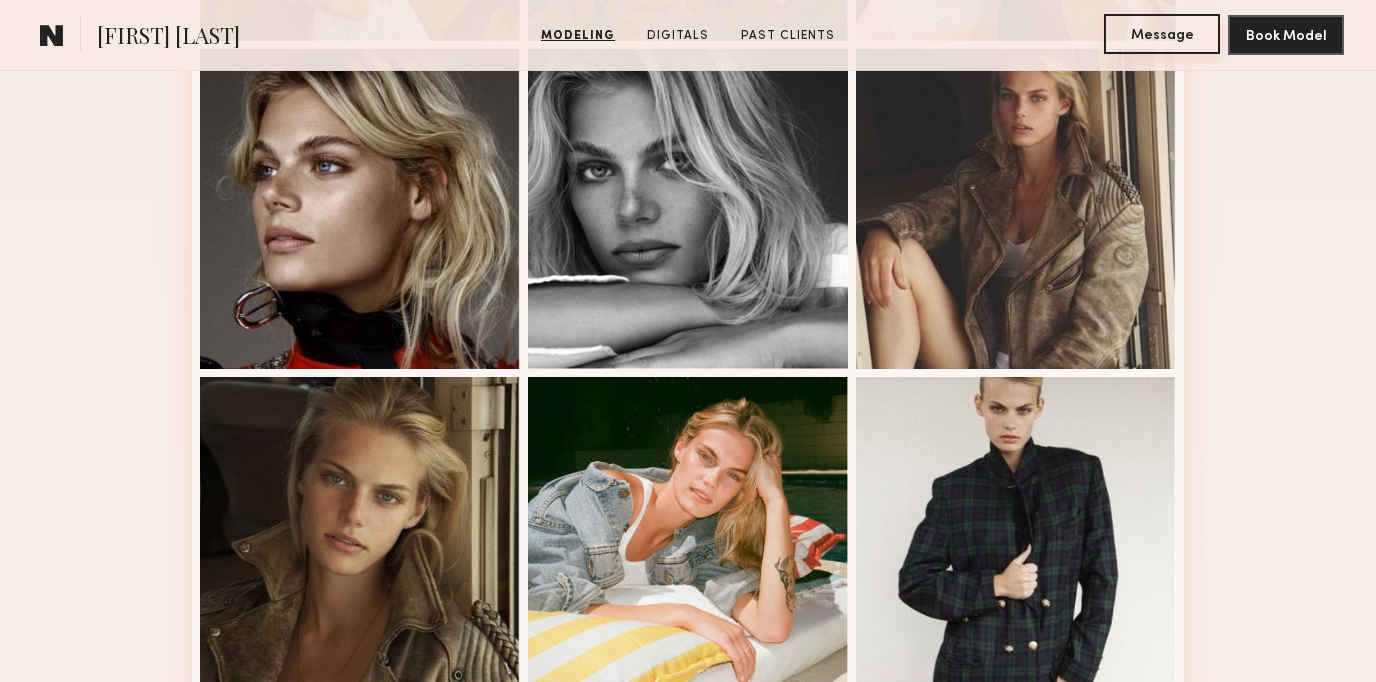 click on "Message" 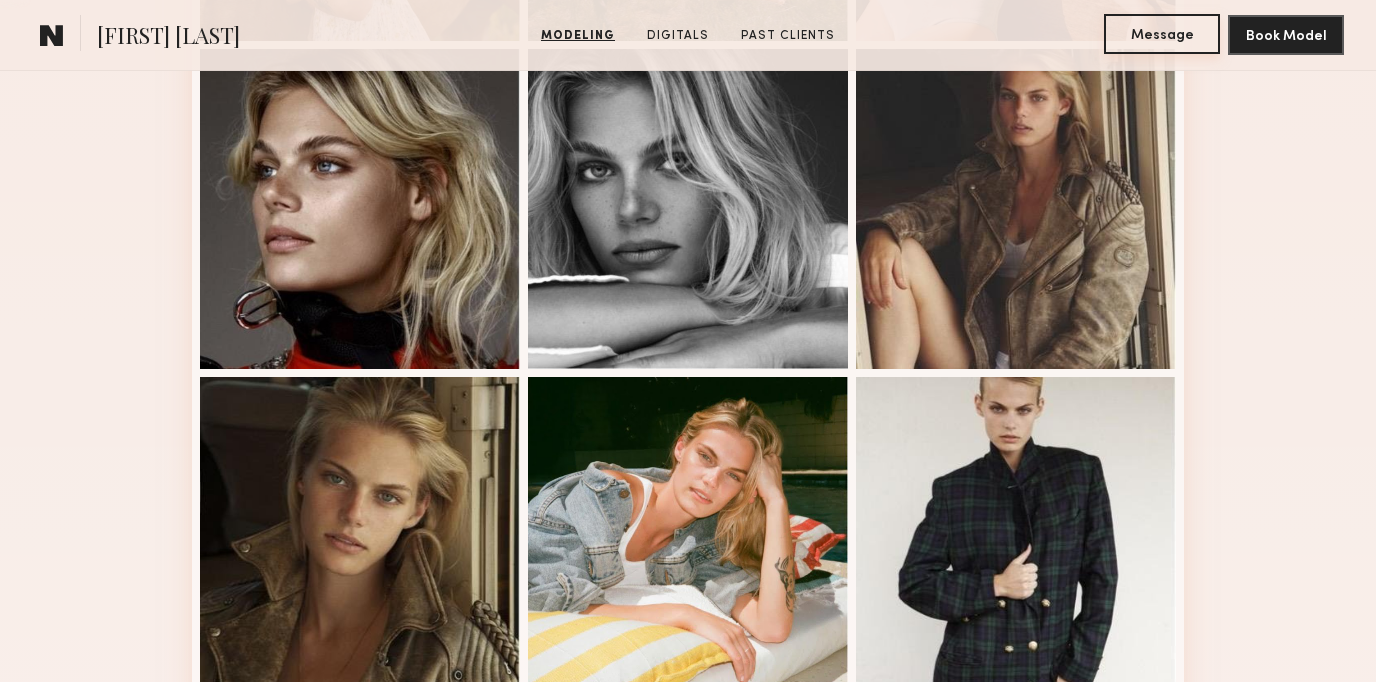scroll, scrollTop: 0, scrollLeft: 0, axis: both 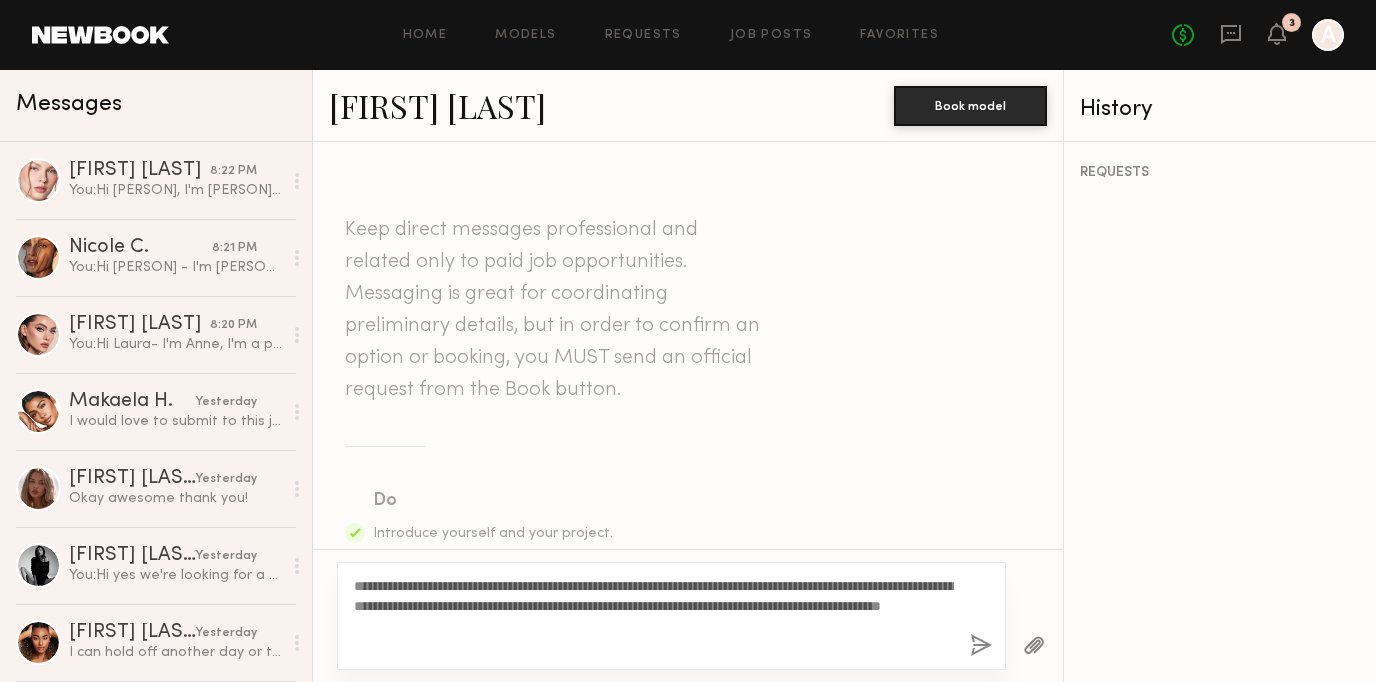 type on "**********" 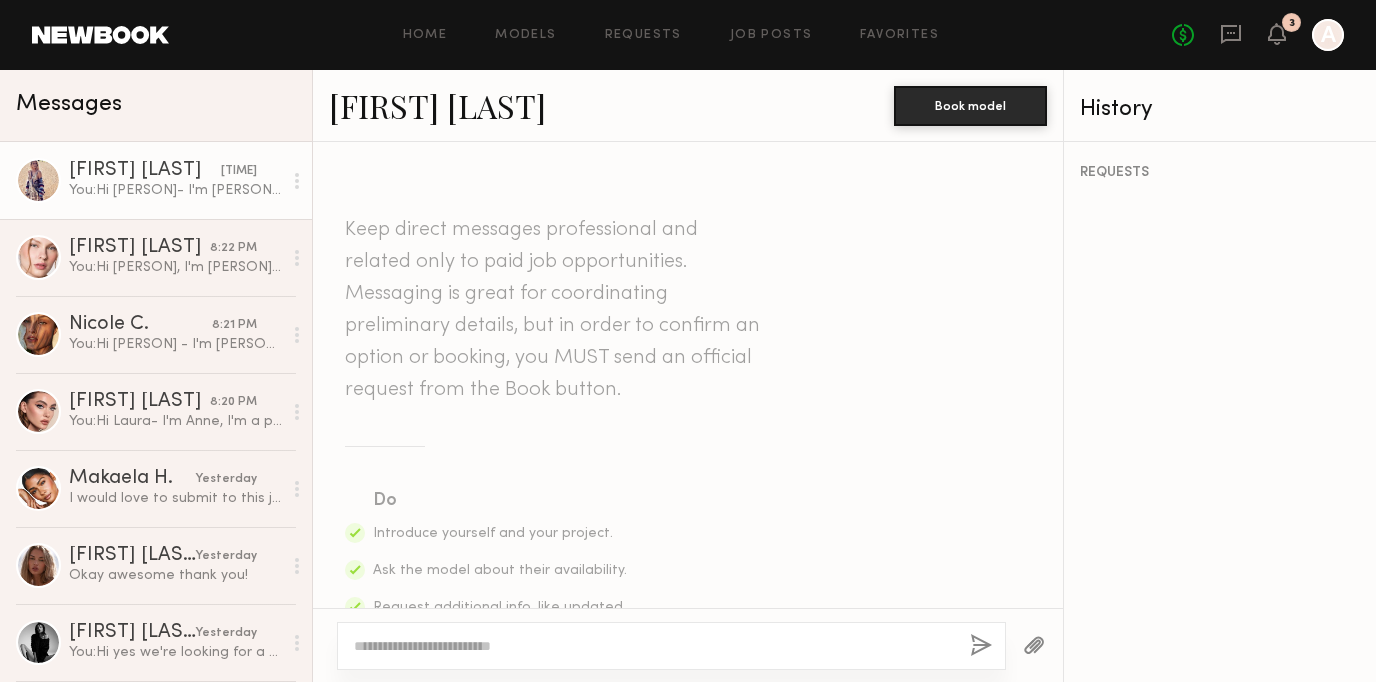 scroll, scrollTop: 651, scrollLeft: 0, axis: vertical 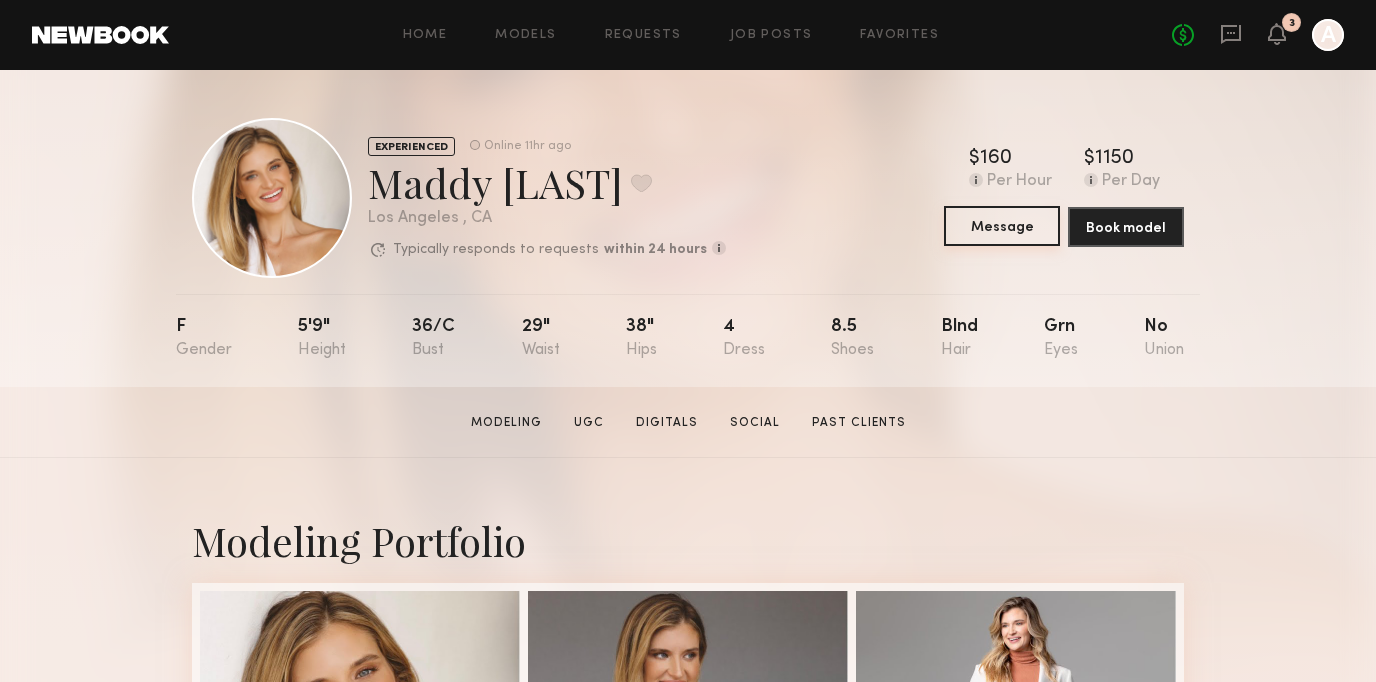click on "Message" 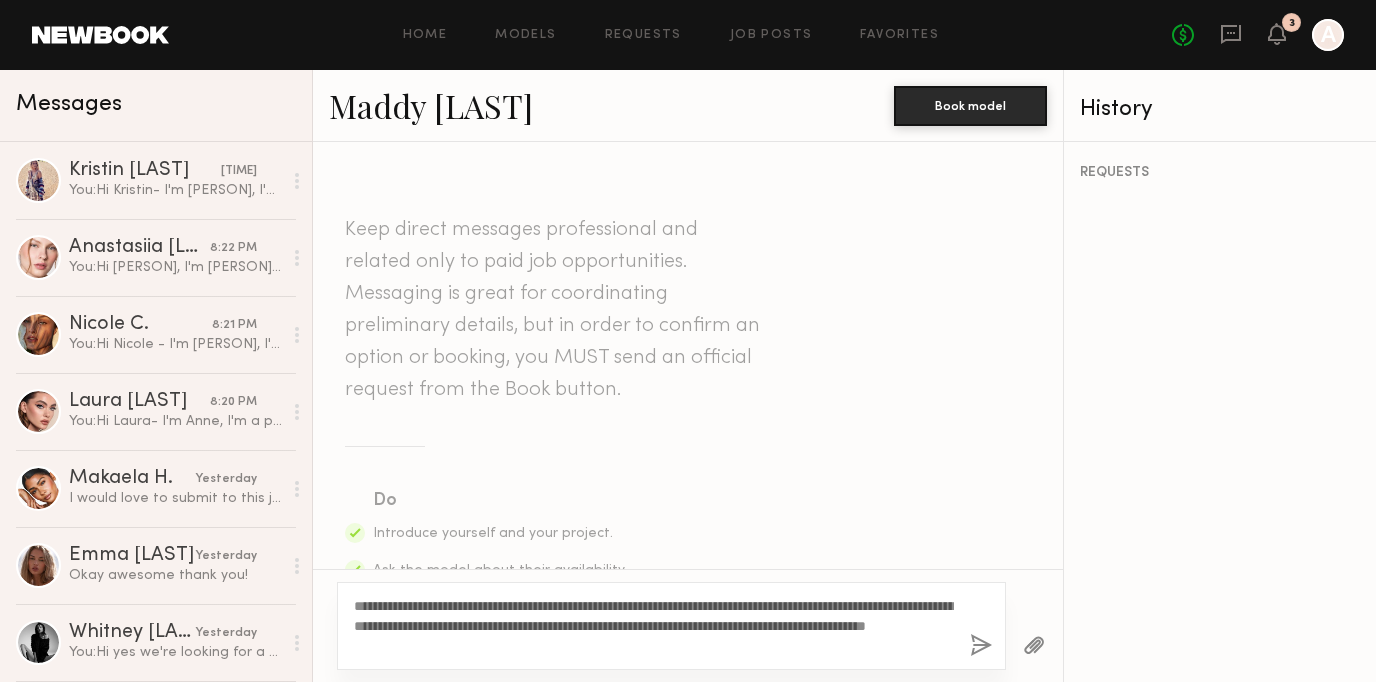 type on "**********" 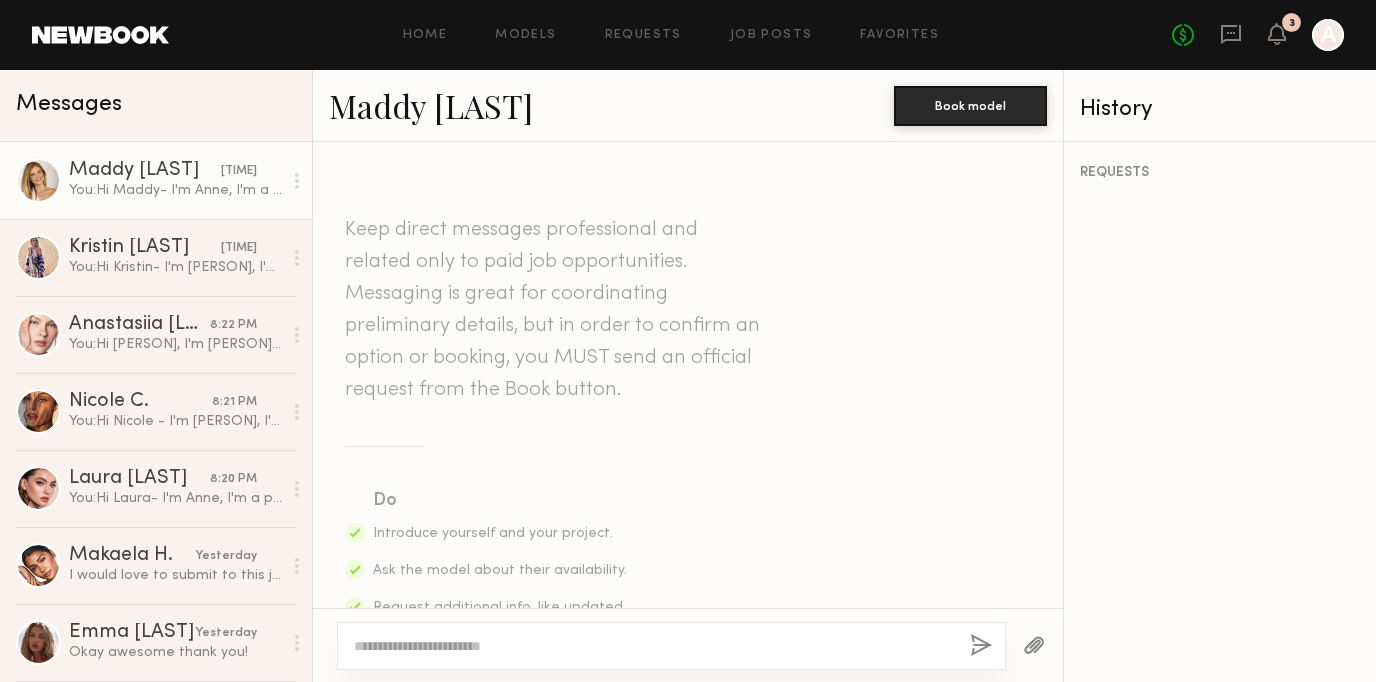 scroll, scrollTop: 651, scrollLeft: 0, axis: vertical 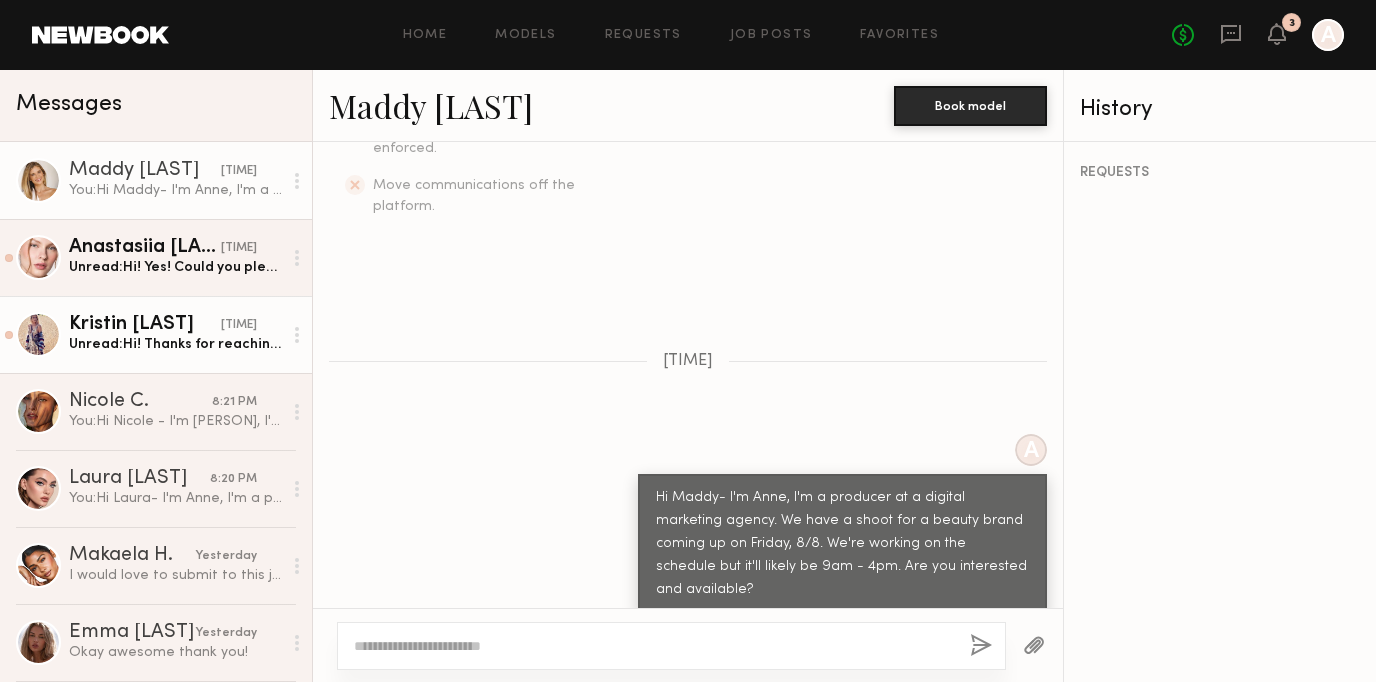 click on "Unread:  Hi! Thanks for reaching out. I am available [DATE] - can you share more details of the job, usage and rate?" 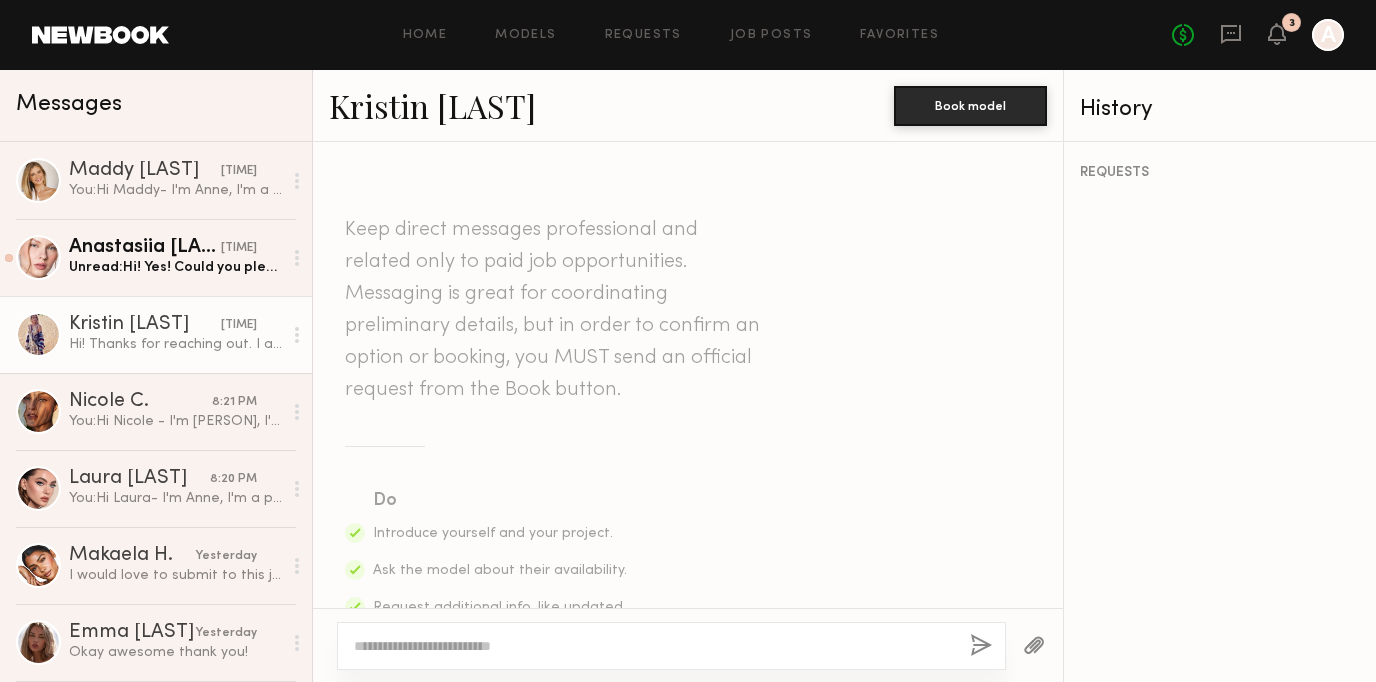 scroll, scrollTop: 730, scrollLeft: 0, axis: vertical 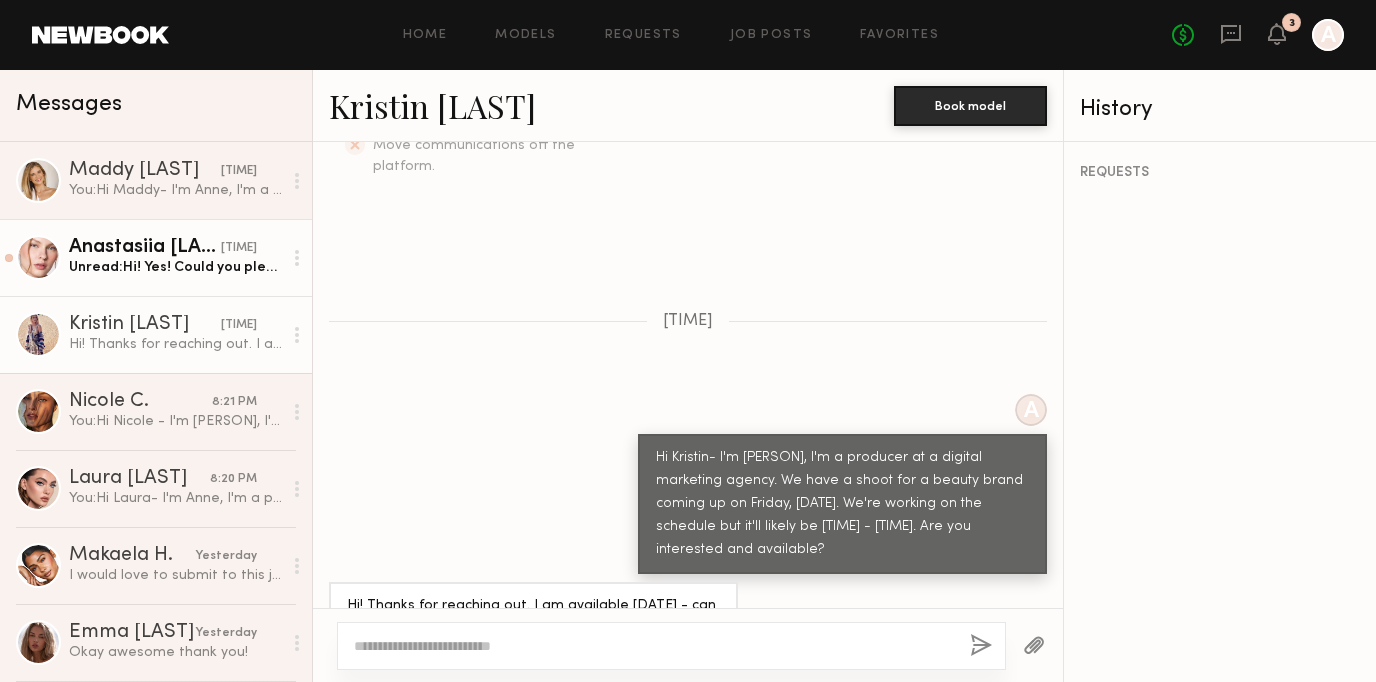 click on "Unread:  Hi! Yes! Could you please let me know if there are more details?" 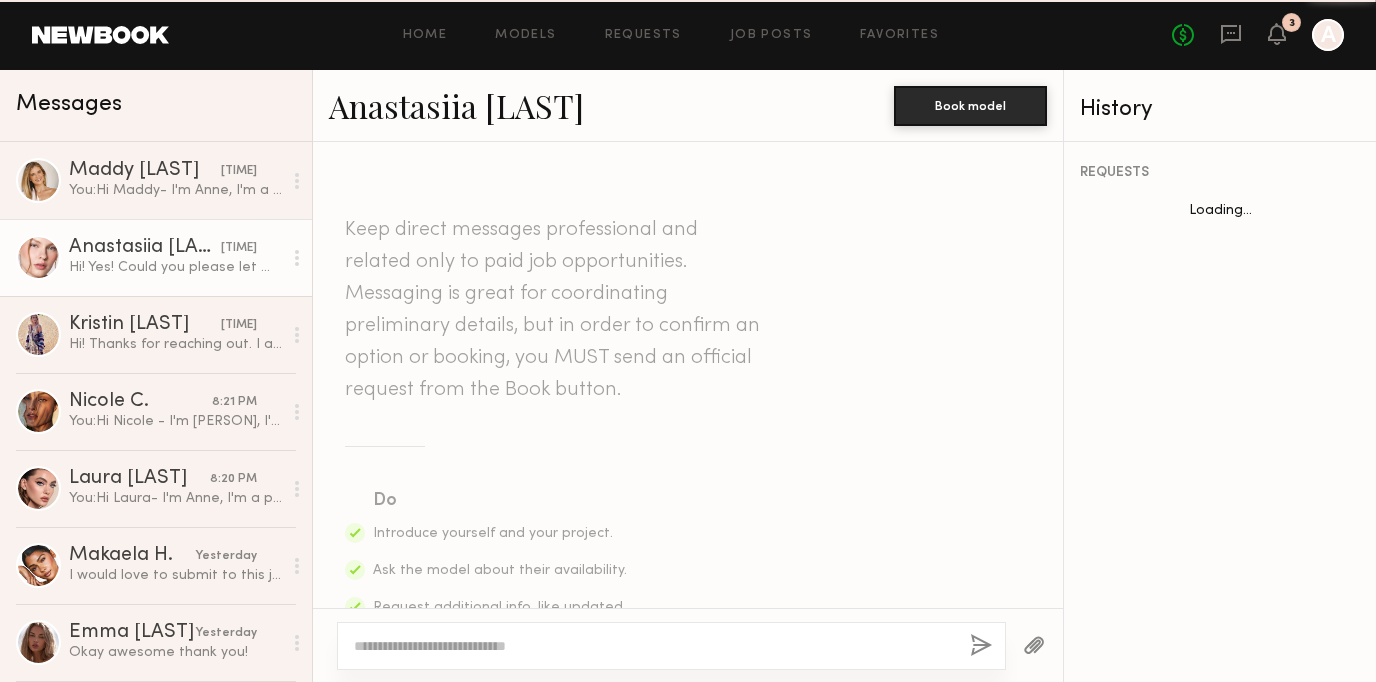 scroll, scrollTop: 753, scrollLeft: 0, axis: vertical 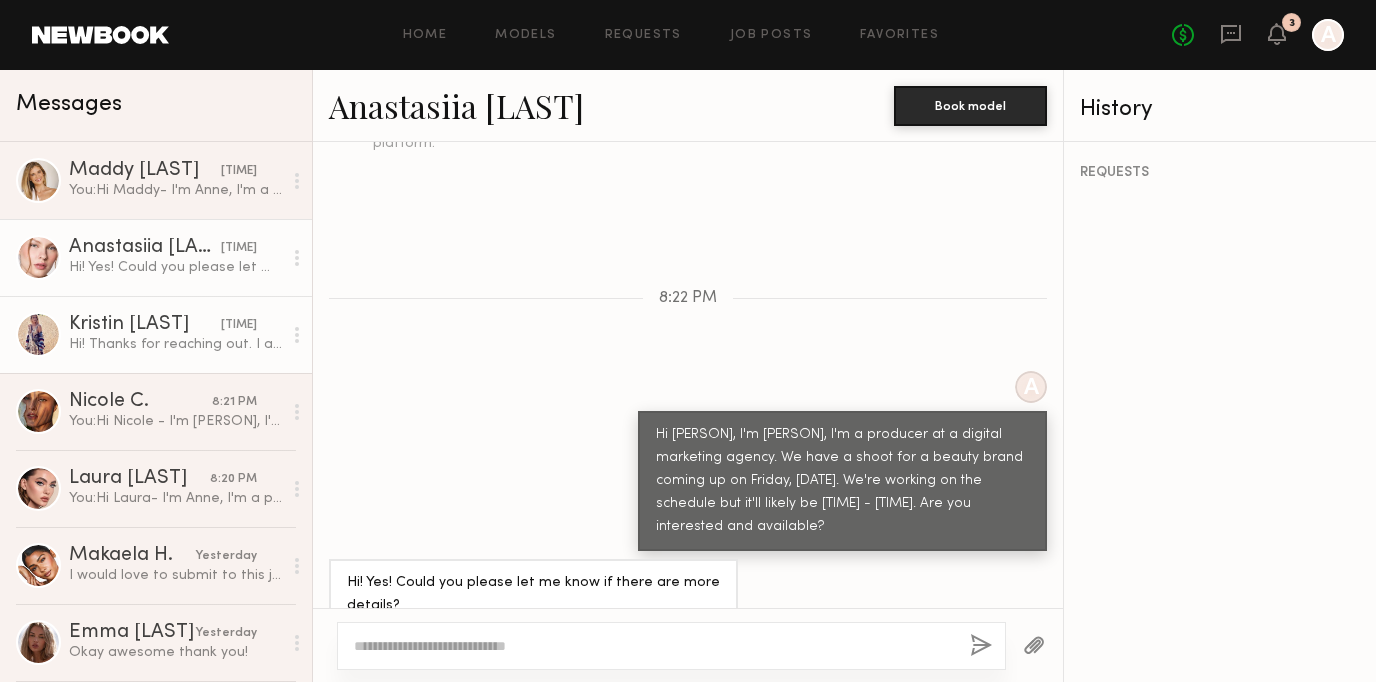 click on "Hi! Thanks for reaching out. I am available [DATE] - can you share more details of the job, usage and rate?" 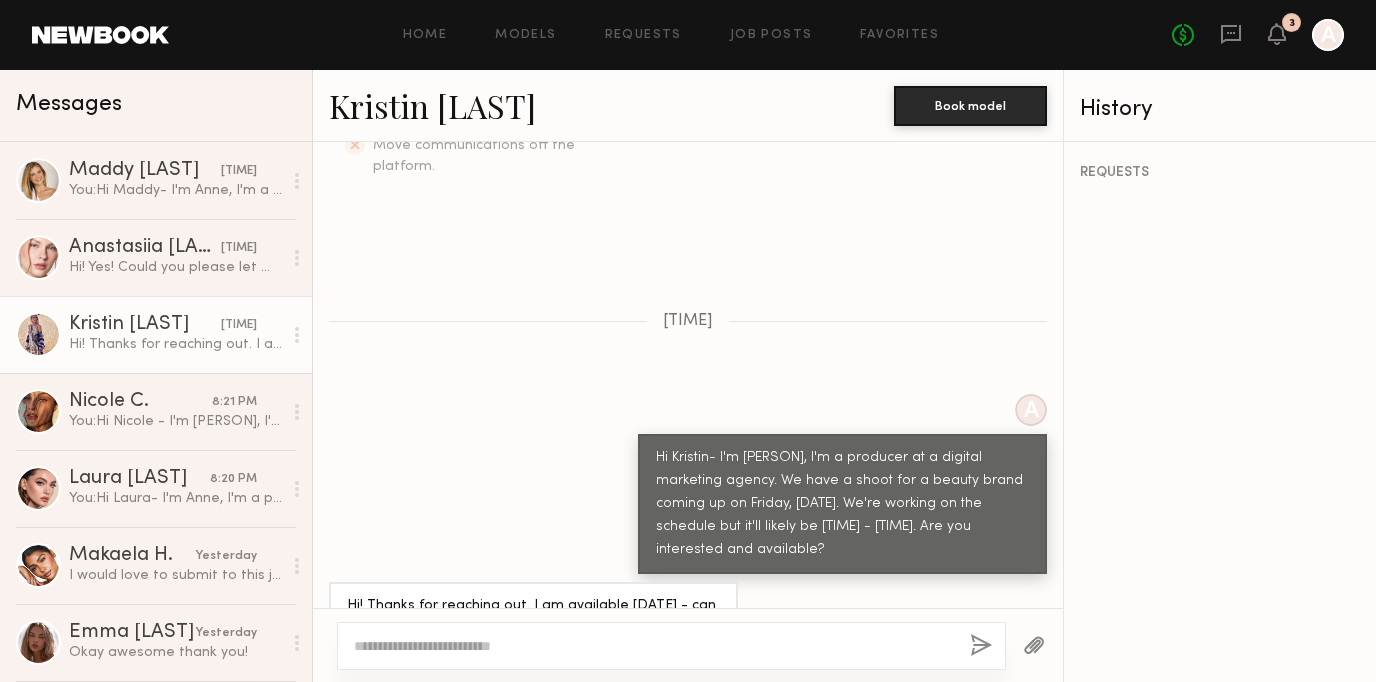 scroll, scrollTop: 728, scrollLeft: 0, axis: vertical 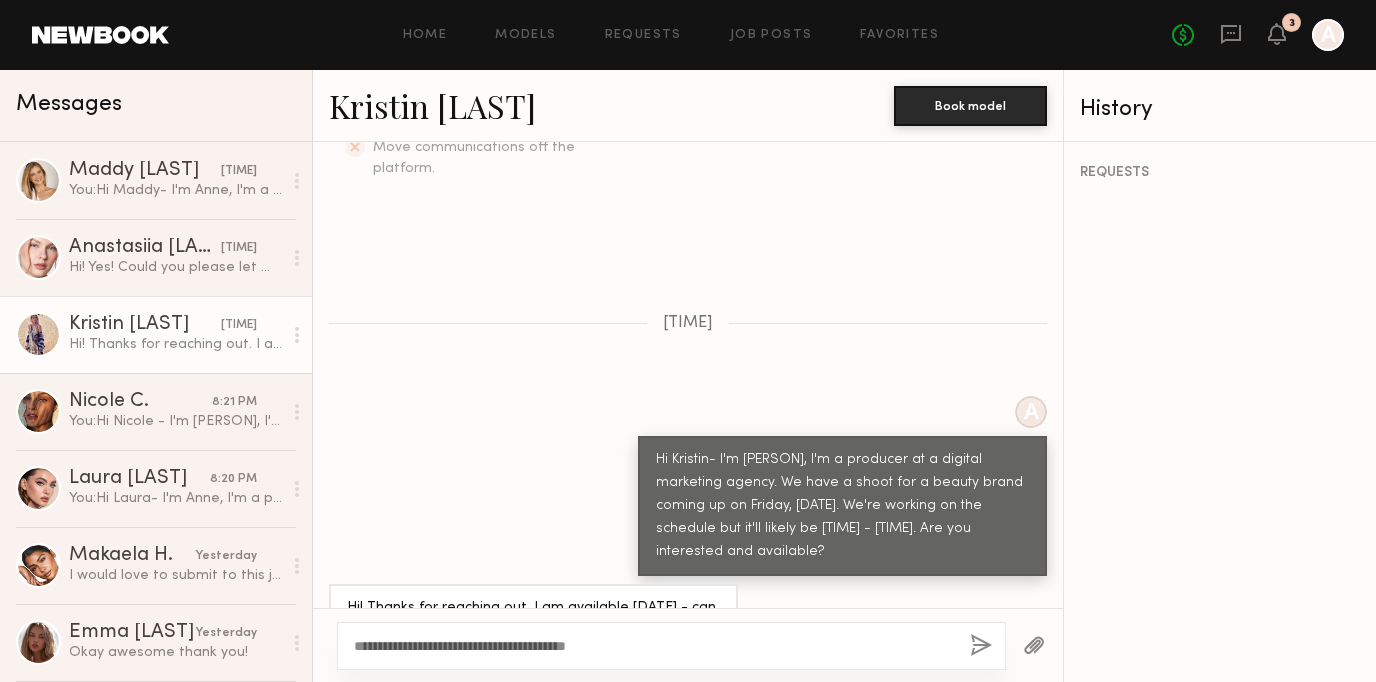 type on "**********" 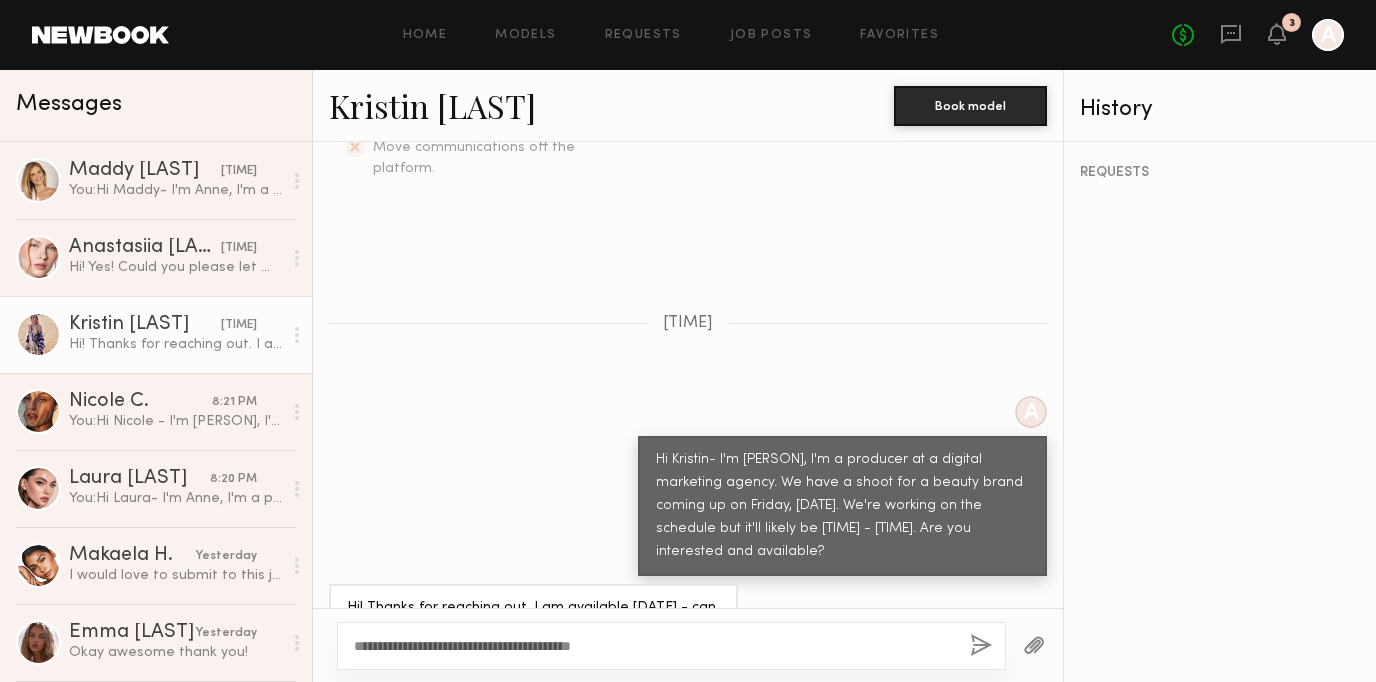 drag, startPoint x: 617, startPoint y: 638, endPoint x: 350, endPoint y: 645, distance: 267.09174 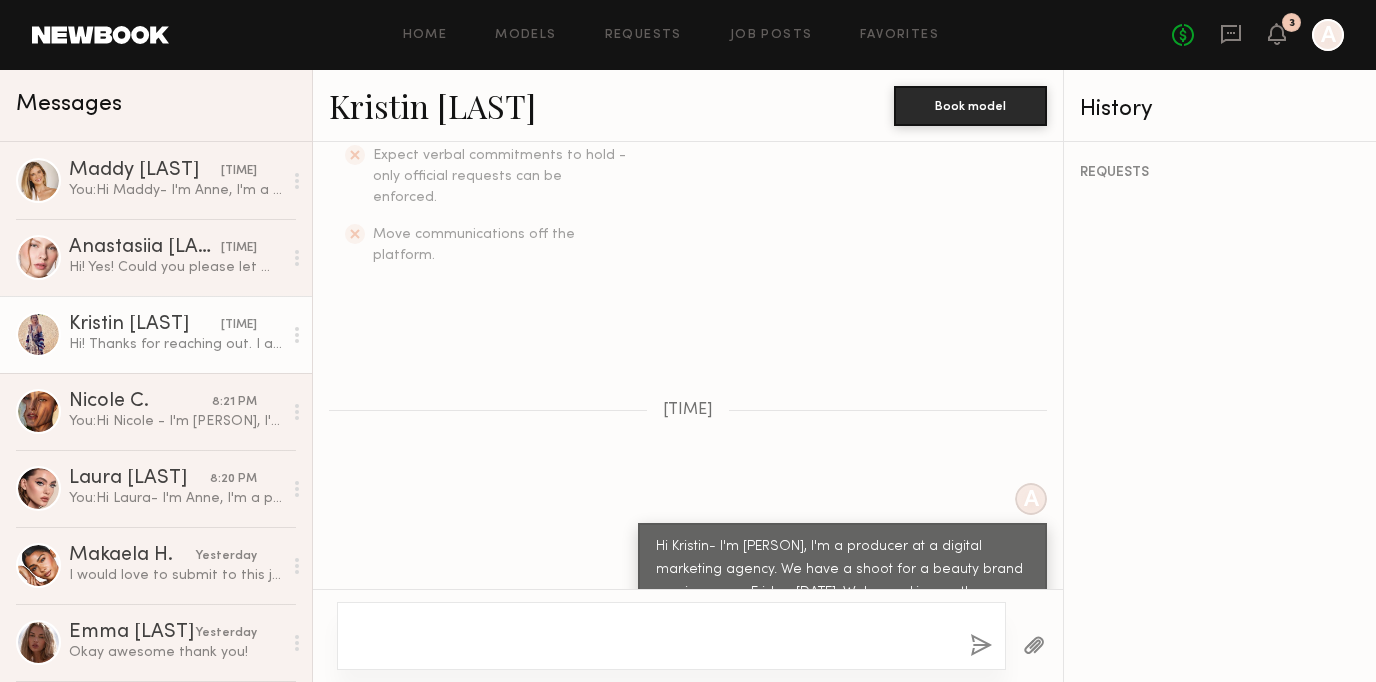scroll, scrollTop: 748, scrollLeft: 0, axis: vertical 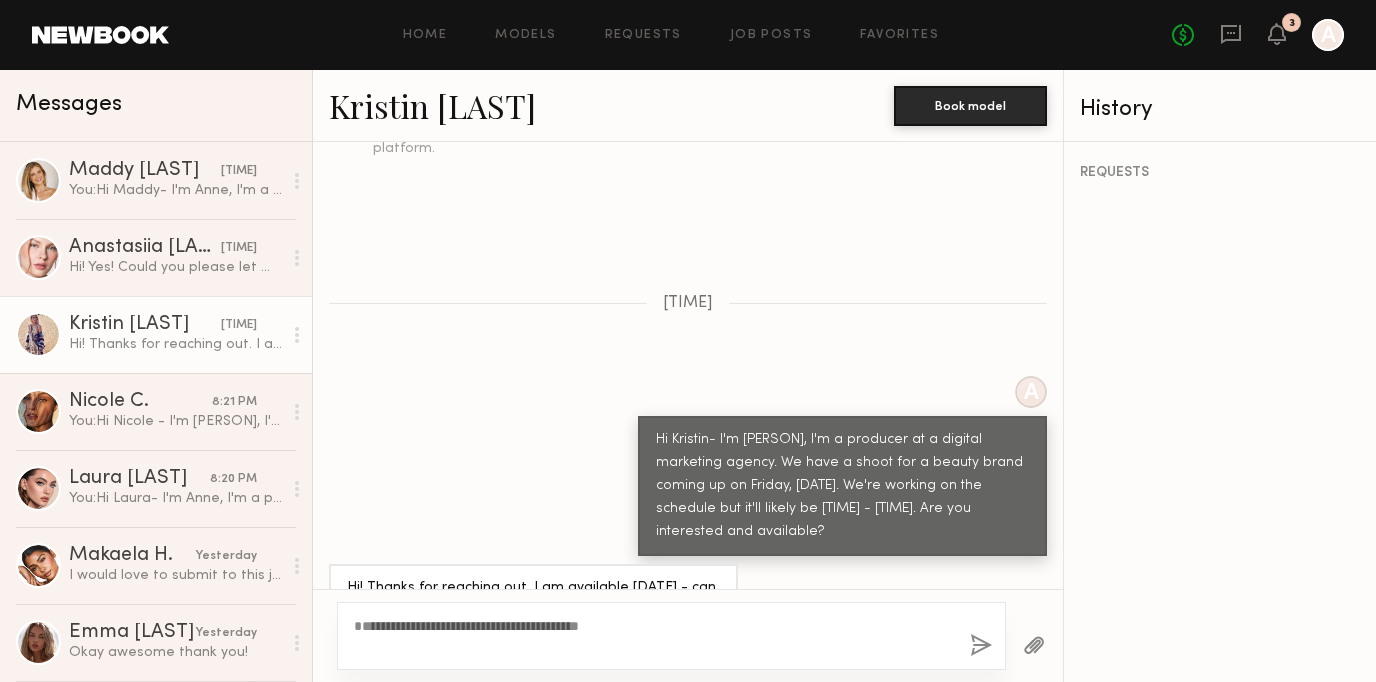 click on "**********" 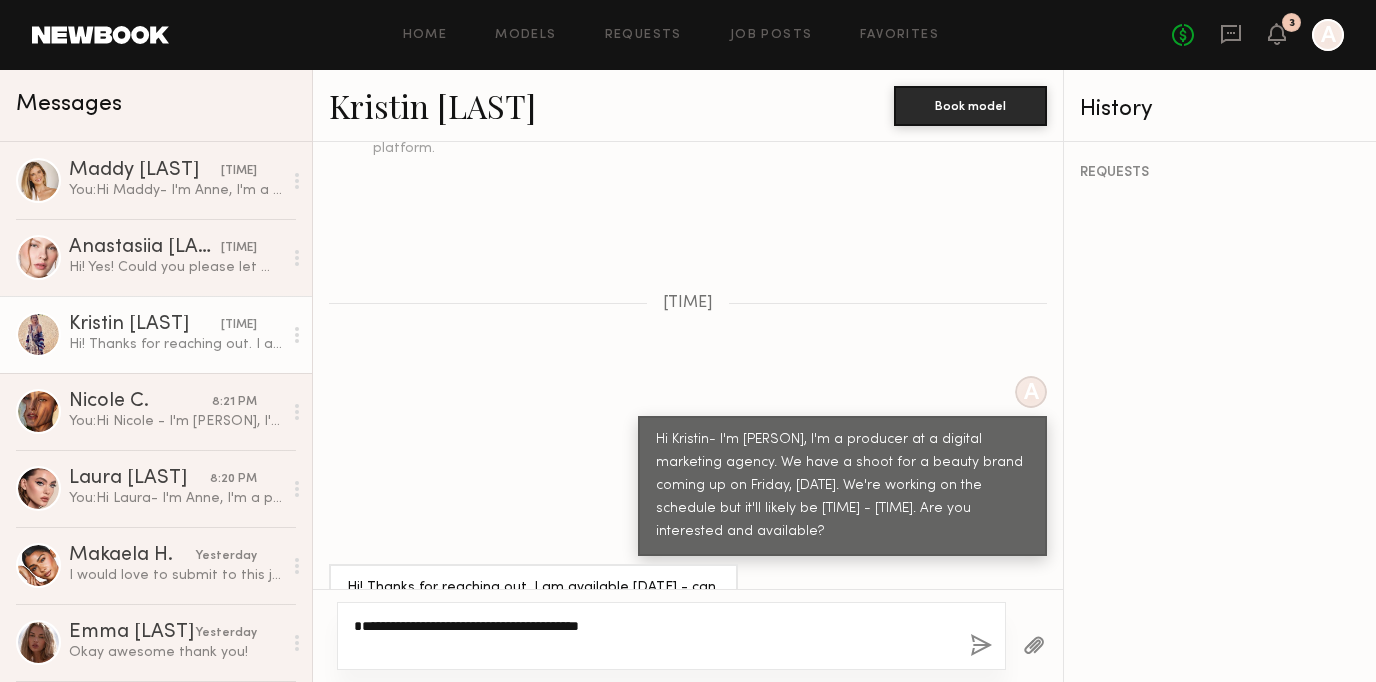 click on "**********" 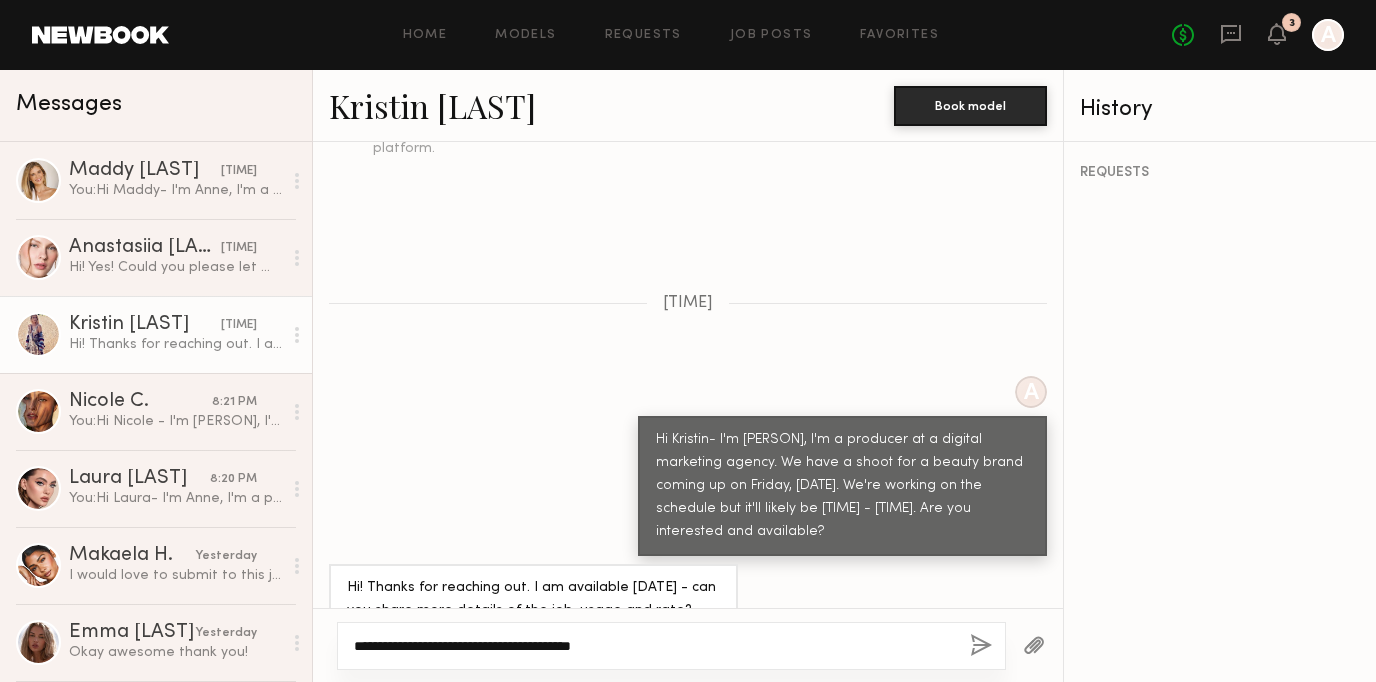 scroll, scrollTop: 730, scrollLeft: 0, axis: vertical 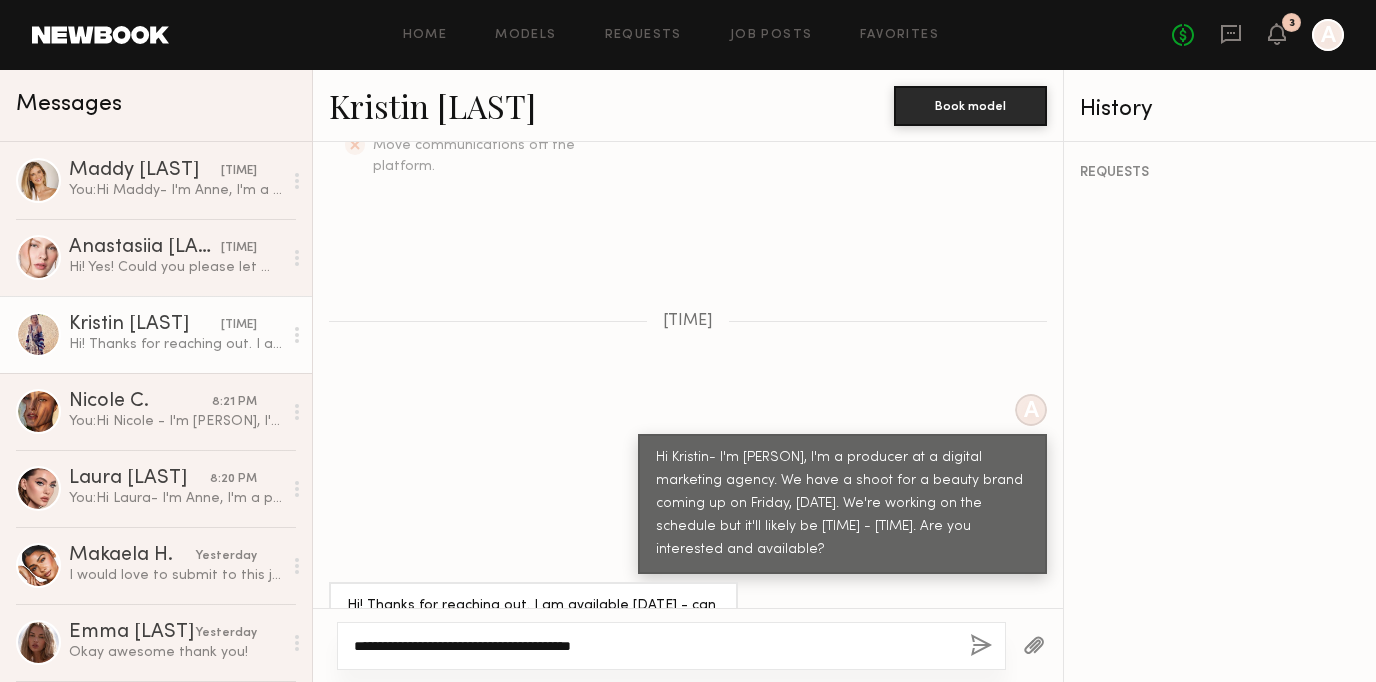type on "**********" 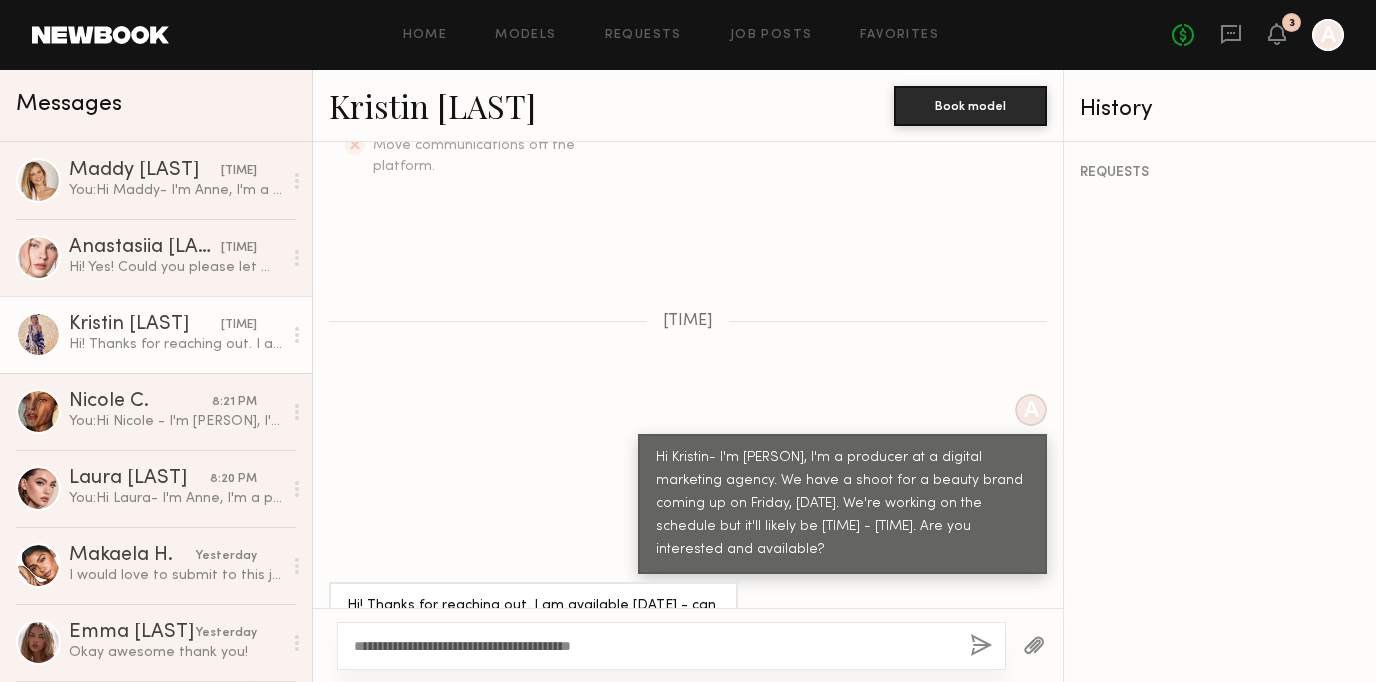 click 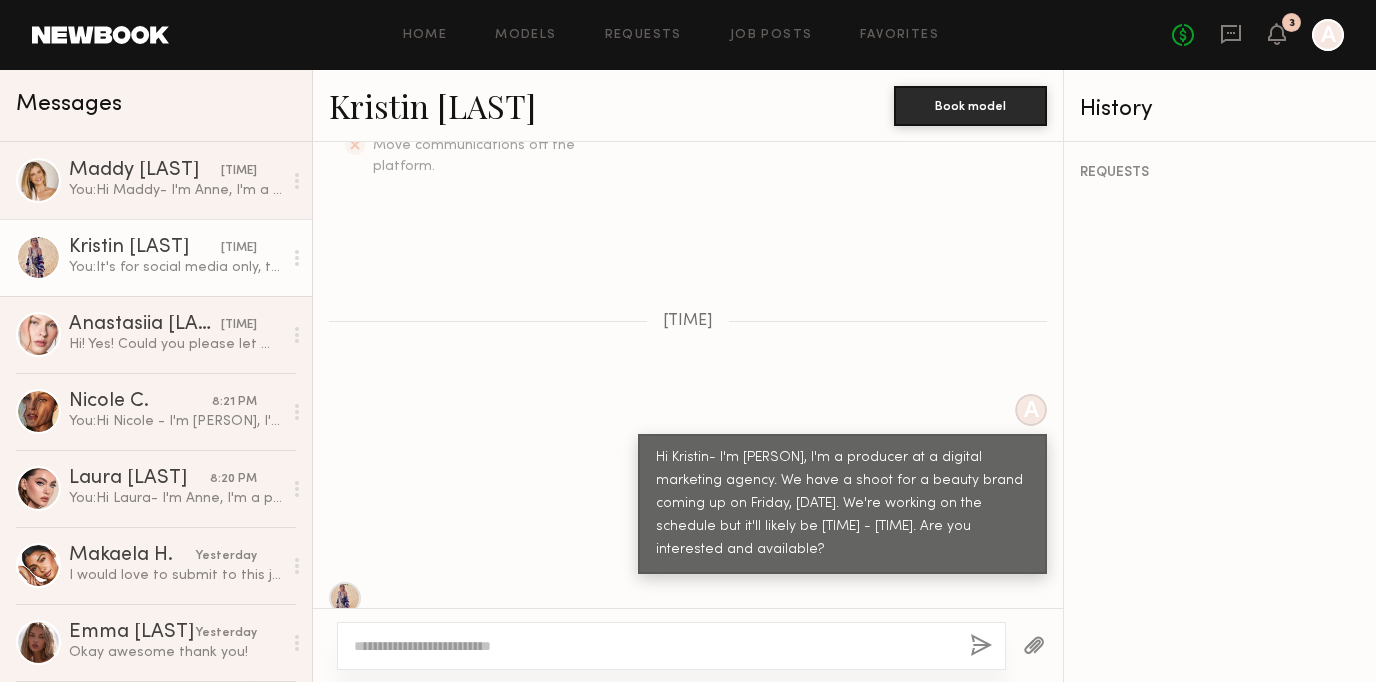 scroll, scrollTop: 978, scrollLeft: 0, axis: vertical 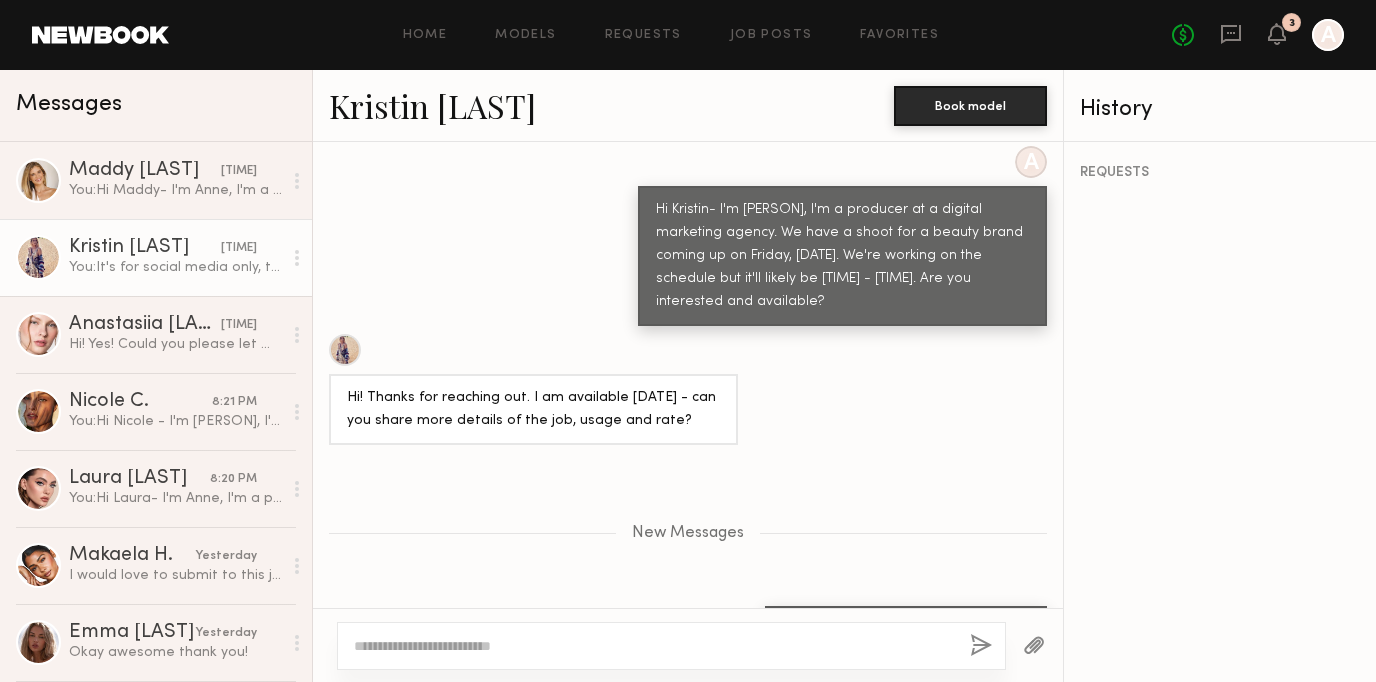 click on "It's for social media only, the rate is 1k" 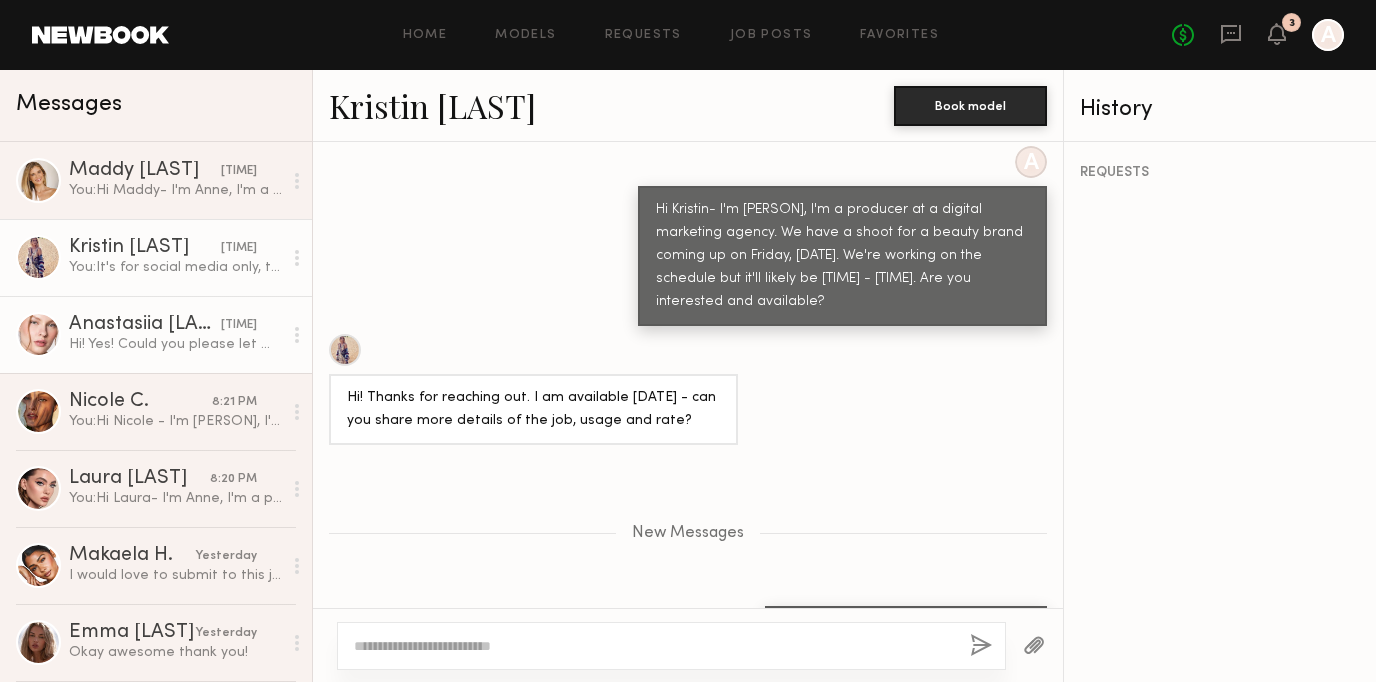 click on "Anastasiia M." 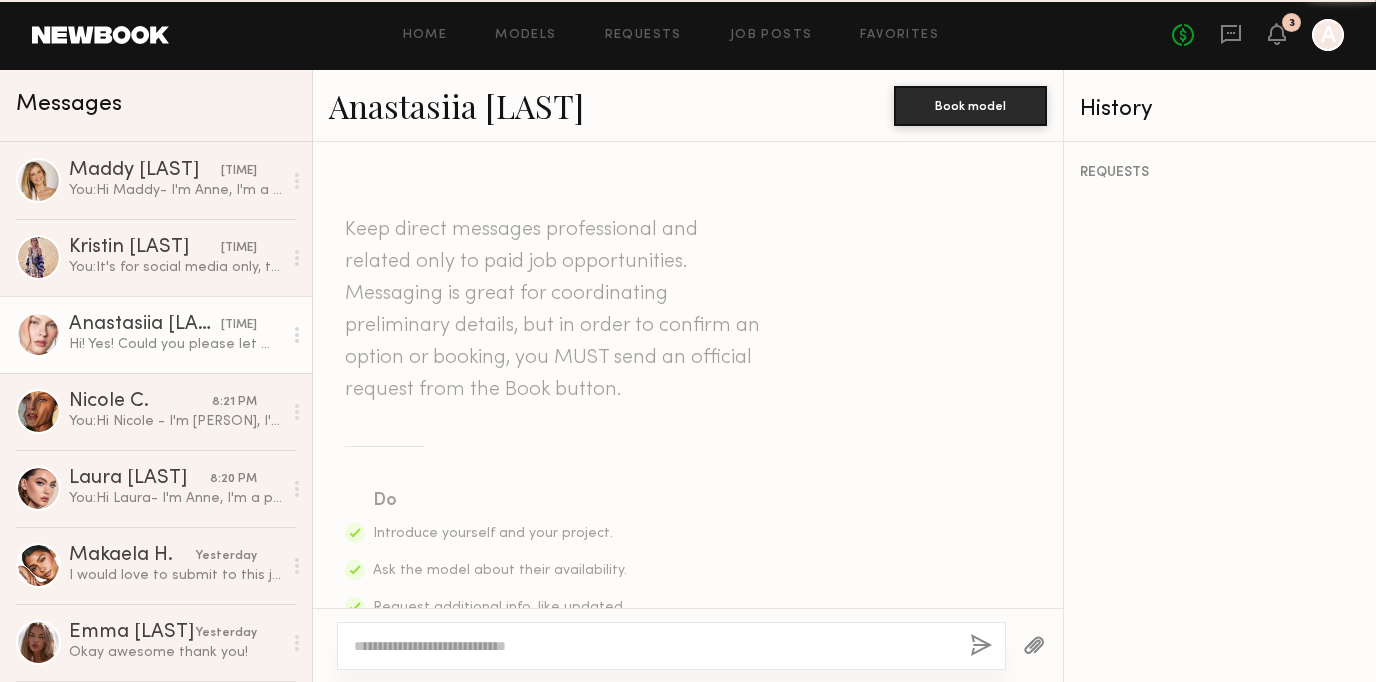 scroll, scrollTop: 753, scrollLeft: 0, axis: vertical 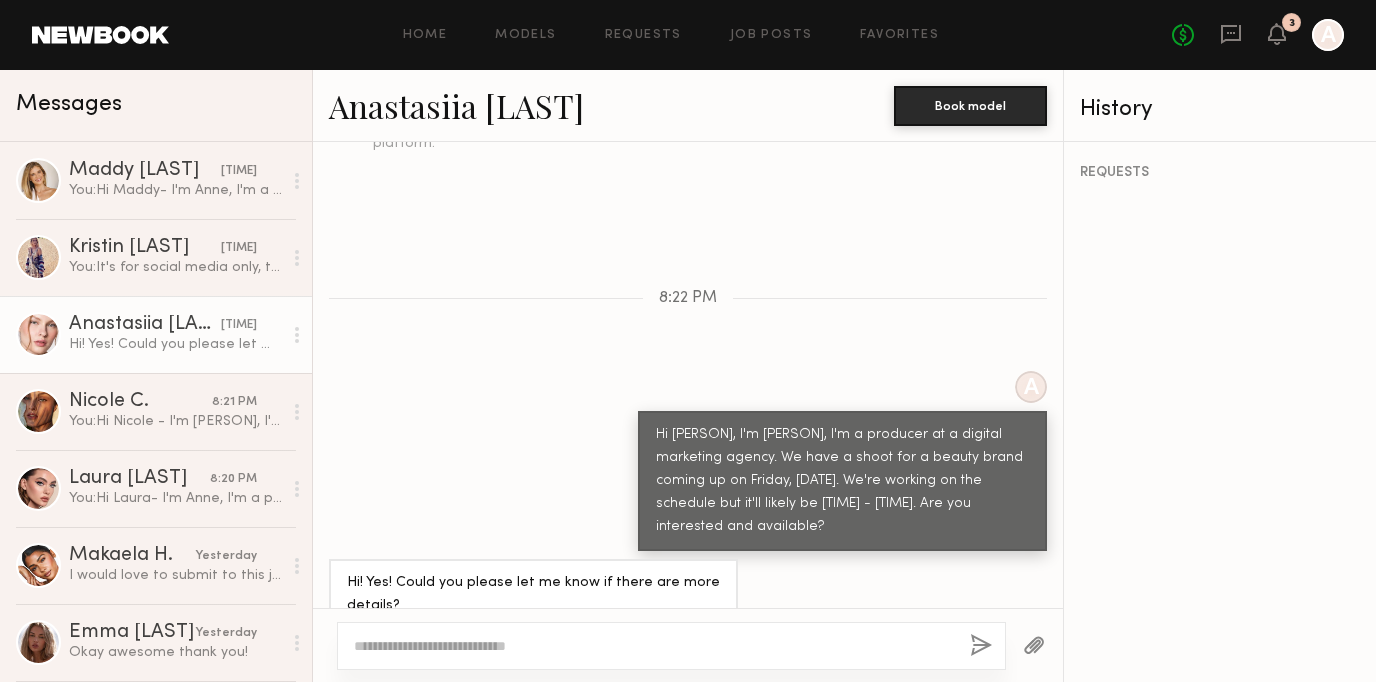 click 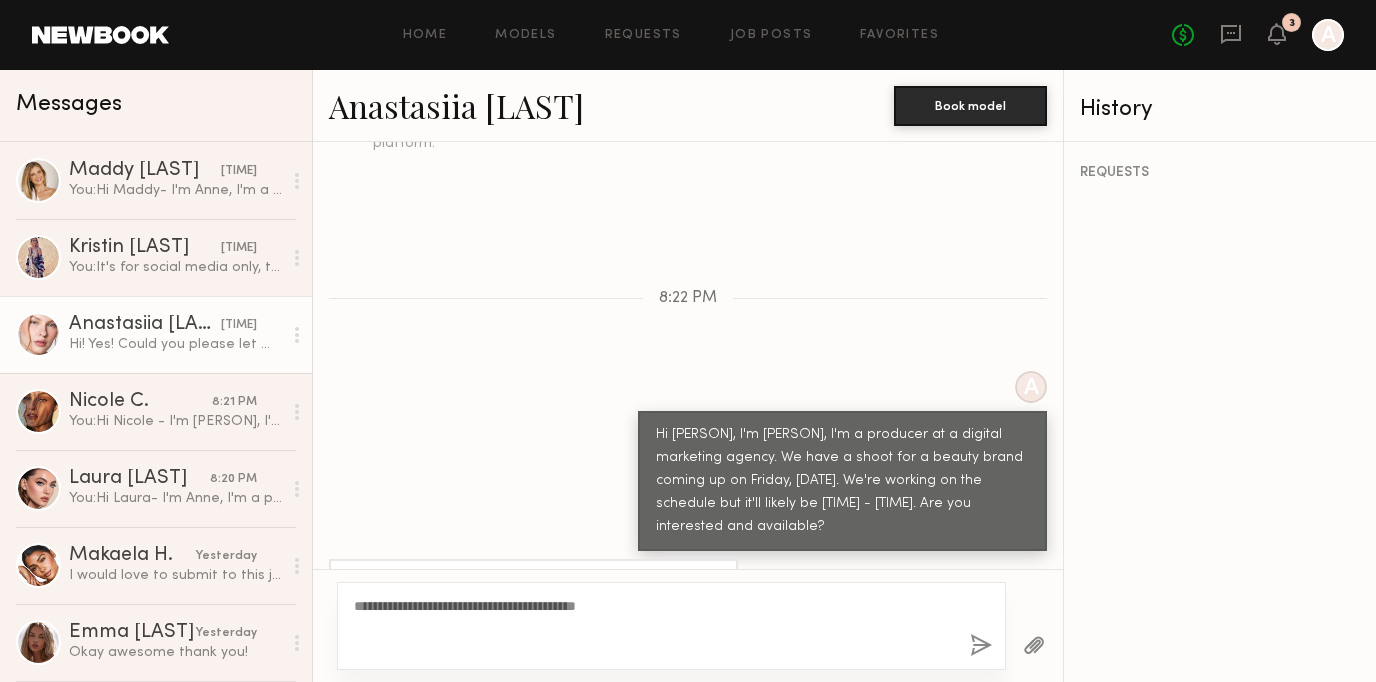 type on "**********" 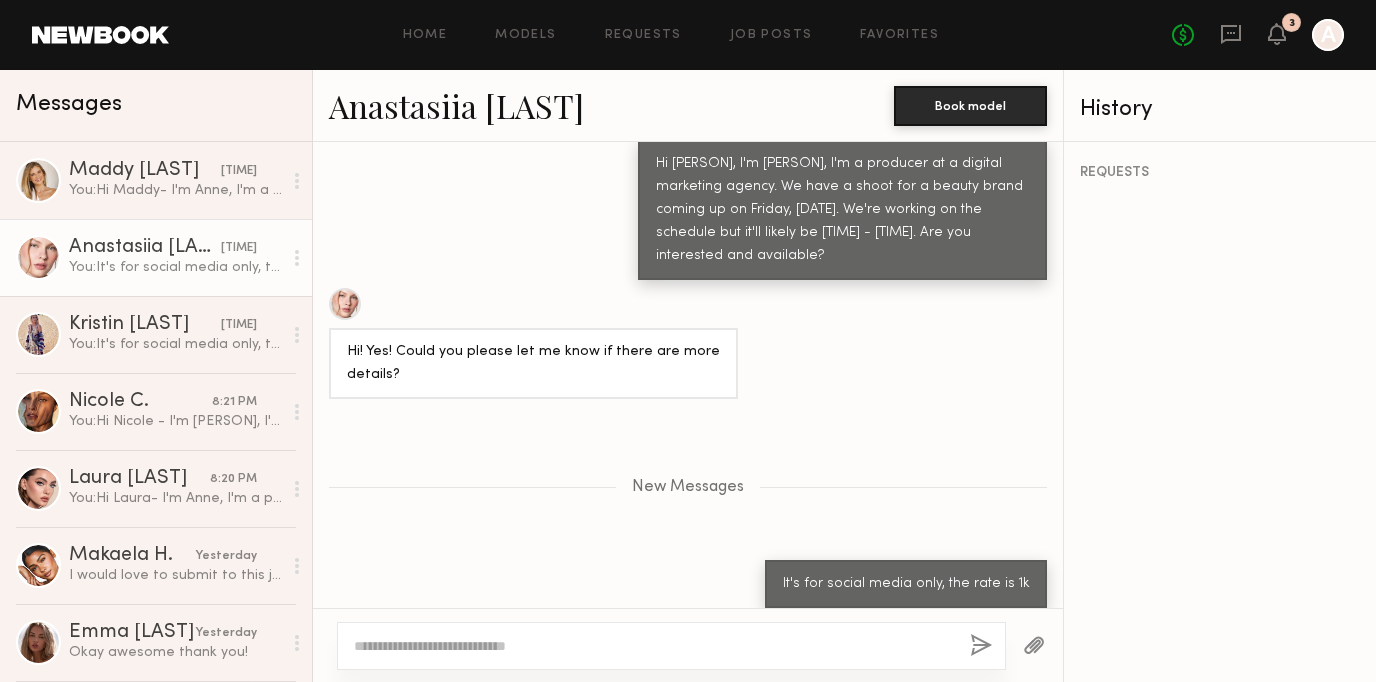 scroll, scrollTop: 1001, scrollLeft: 0, axis: vertical 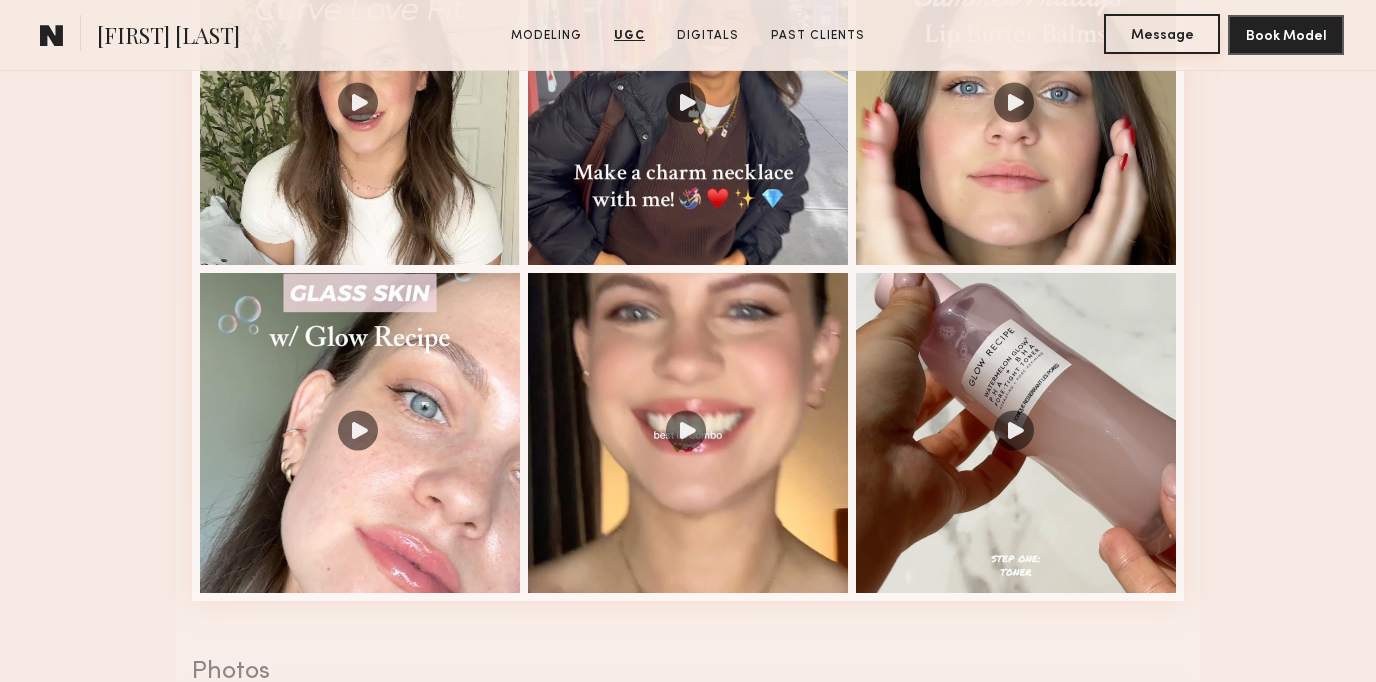 click on "Message" 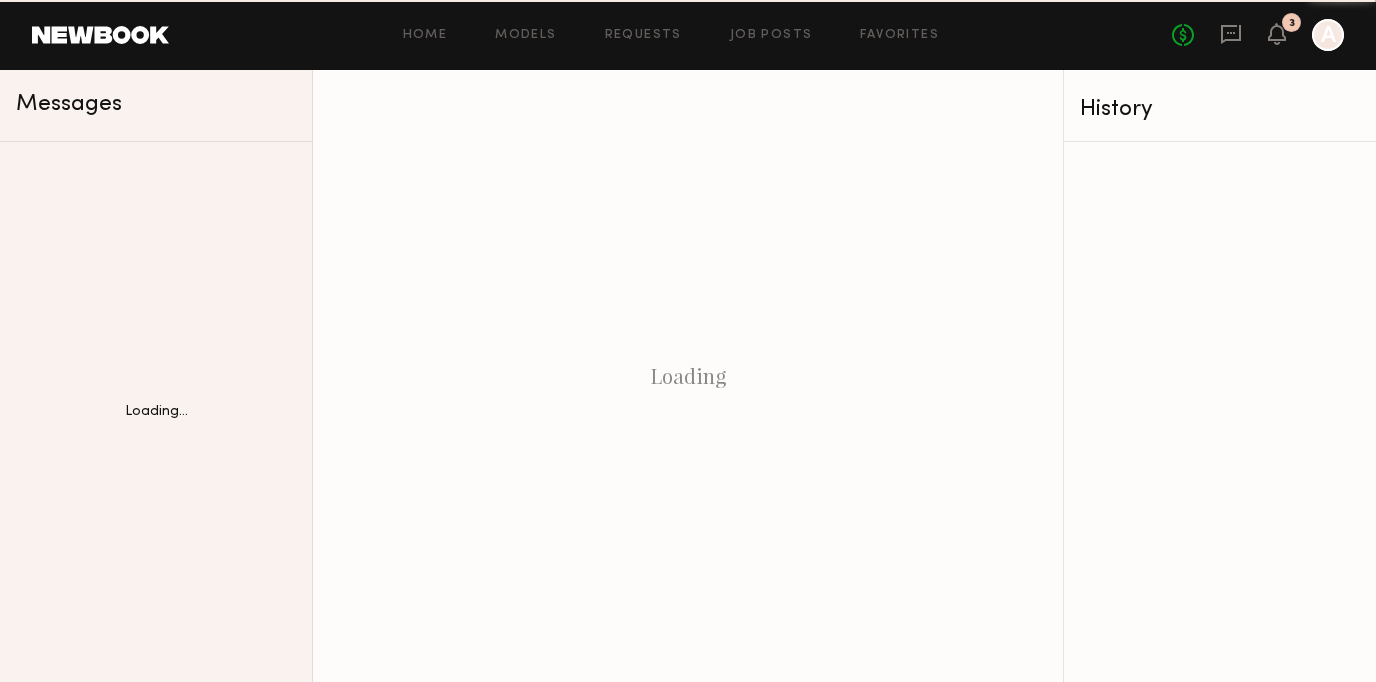 scroll, scrollTop: 0, scrollLeft: 0, axis: both 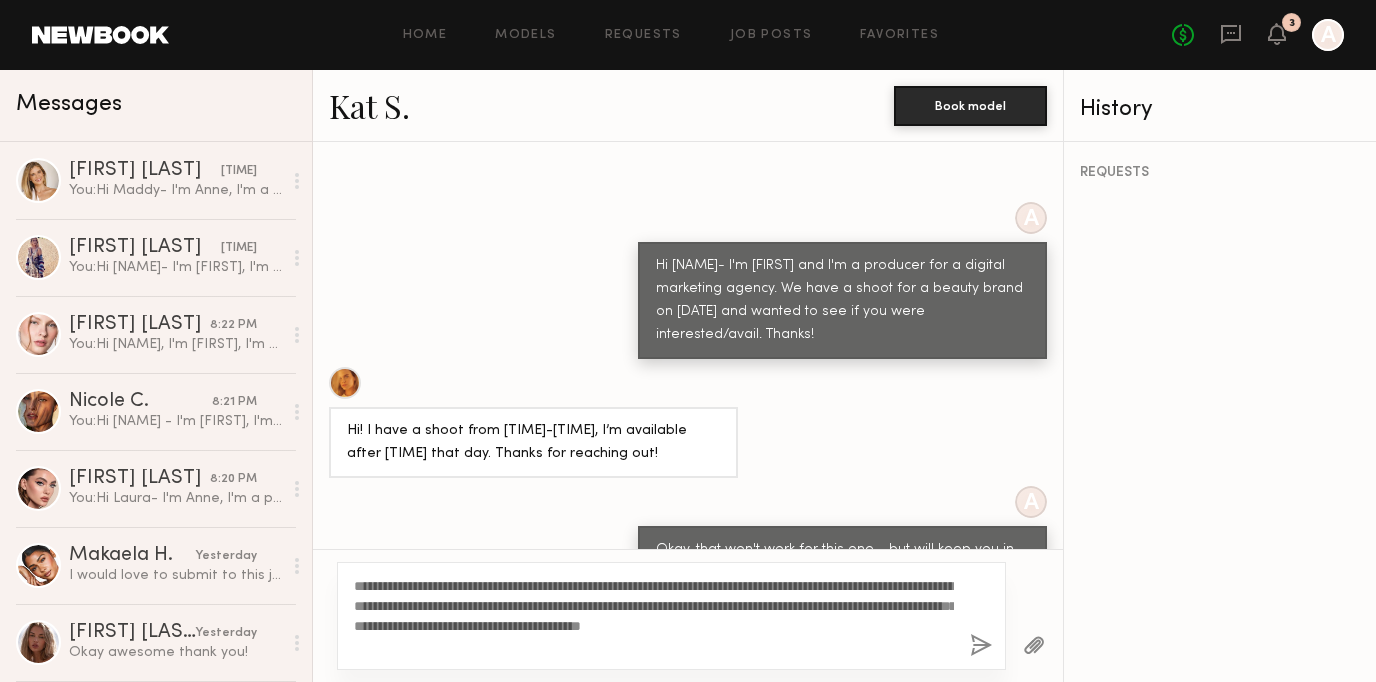 drag, startPoint x: 429, startPoint y: 626, endPoint x: 853, endPoint y: 585, distance: 425.9777 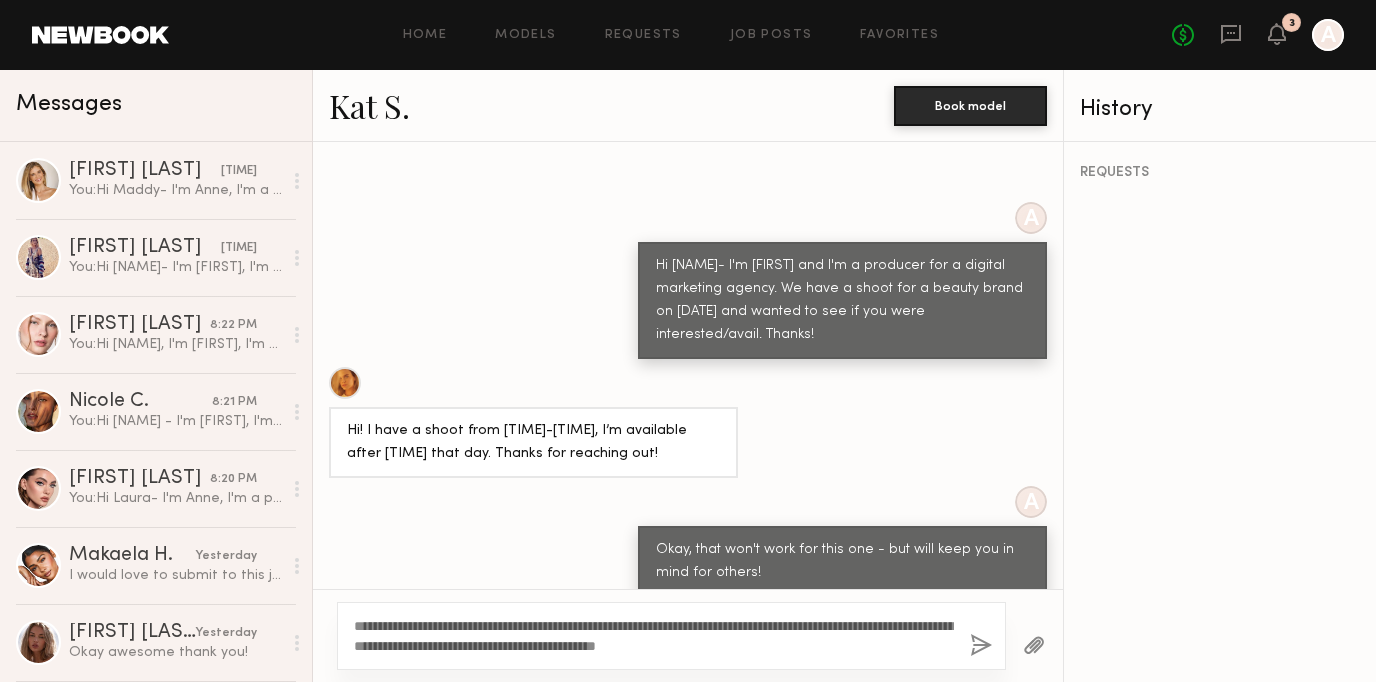type on "**********" 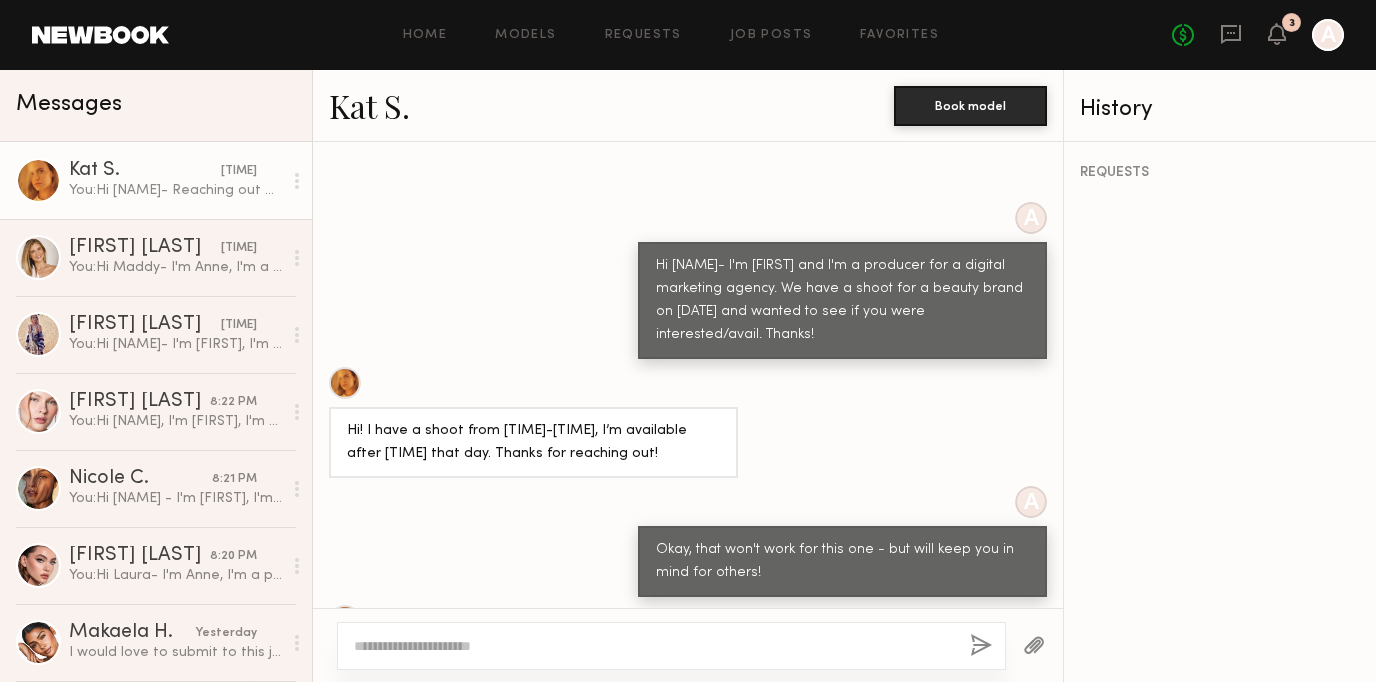 scroll, scrollTop: 1368, scrollLeft: 0, axis: vertical 